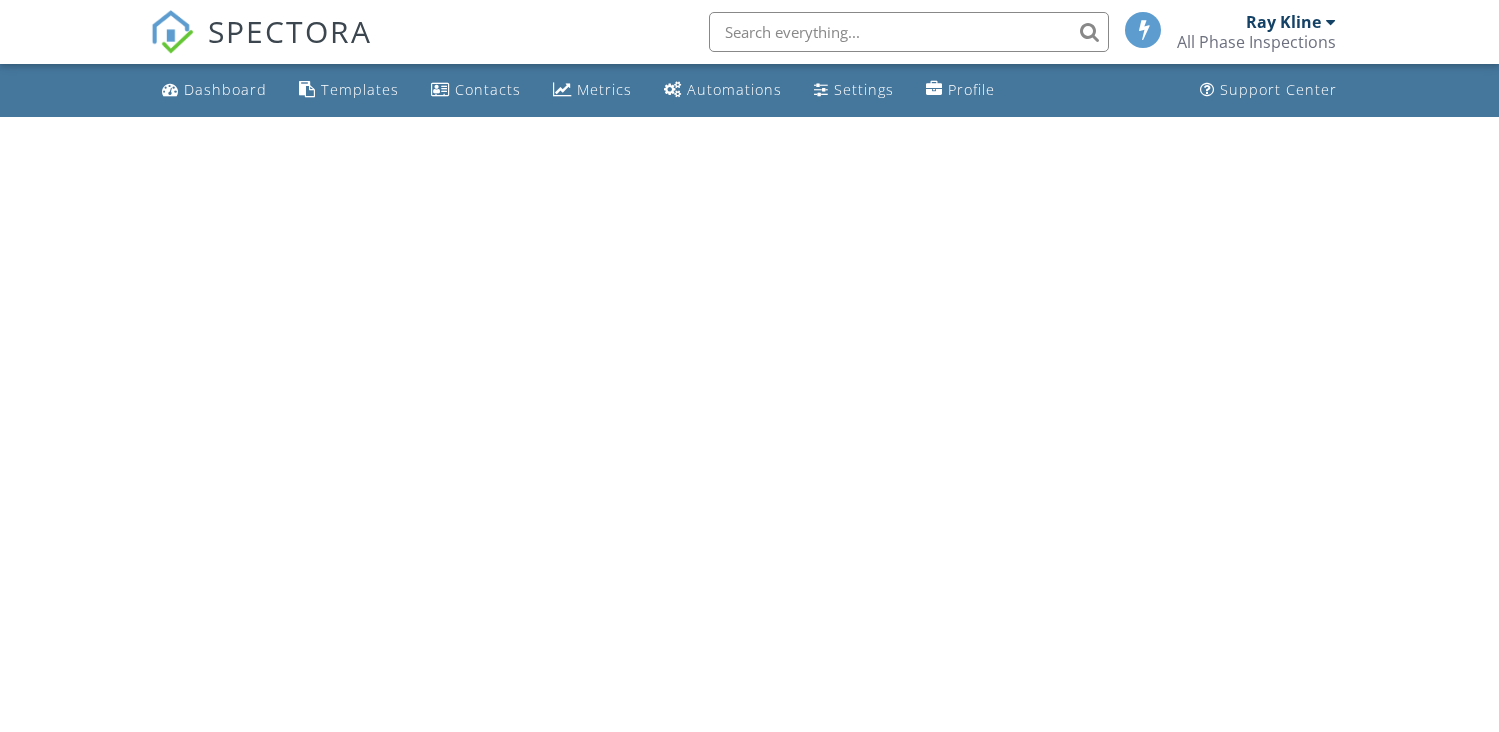 scroll, scrollTop: 0, scrollLeft: 0, axis: both 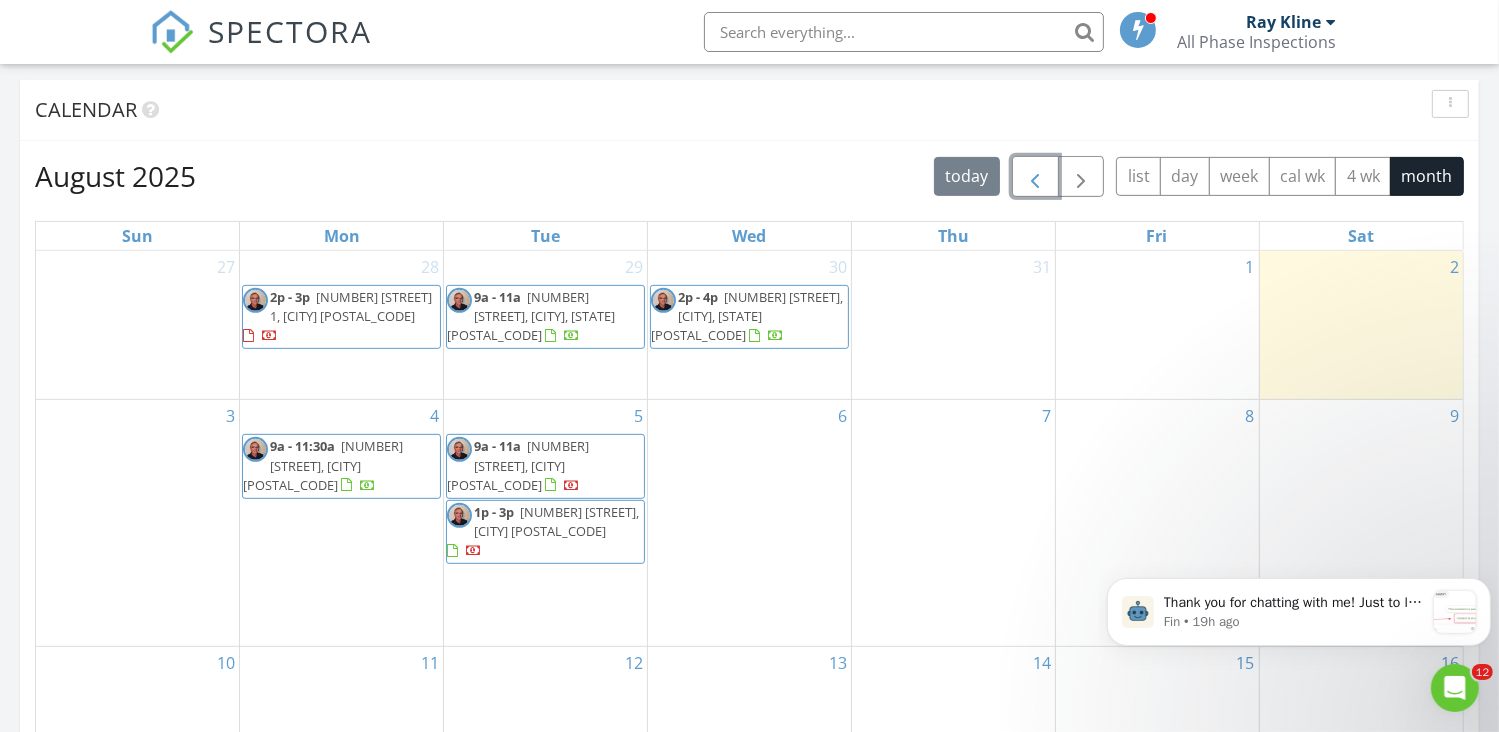 click at bounding box center (1035, 176) 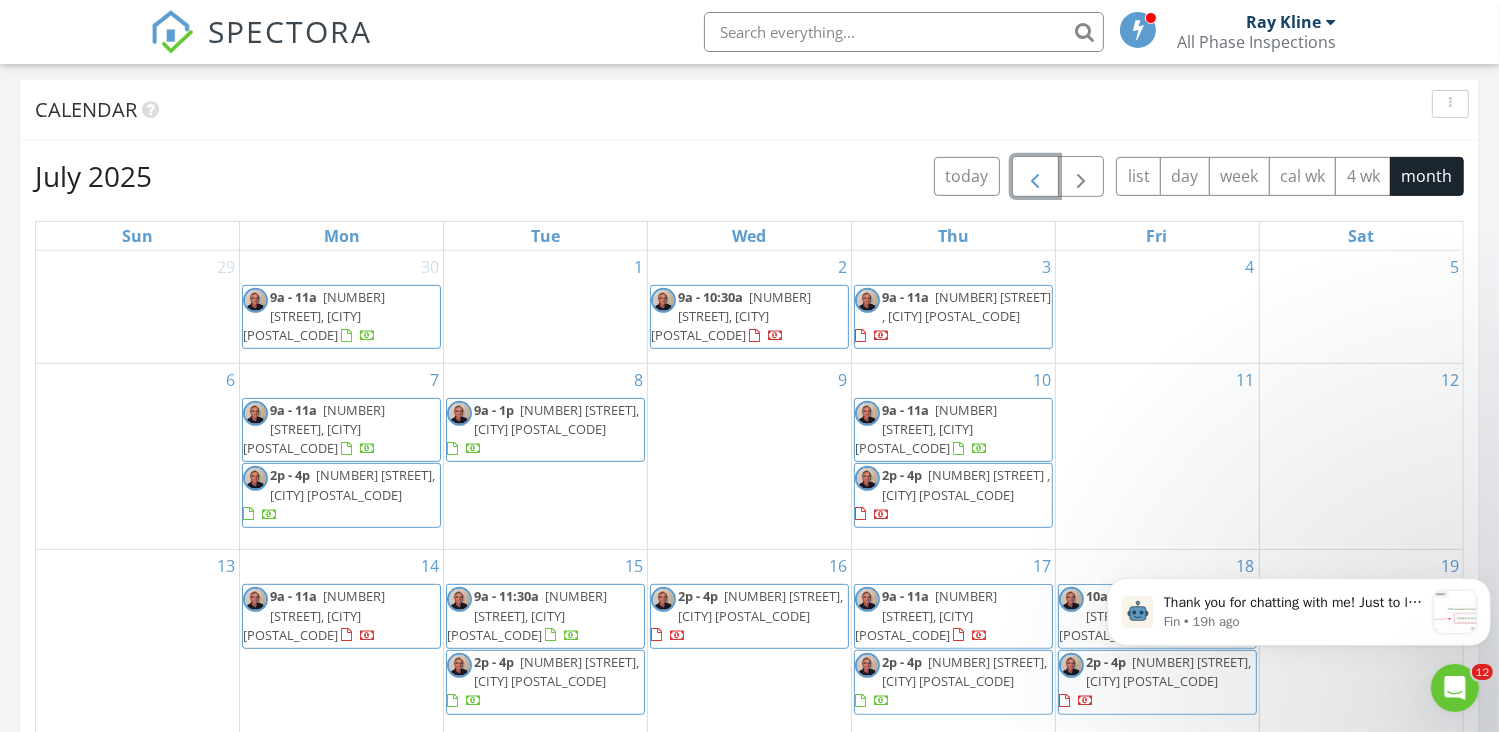 click at bounding box center [1035, 177] 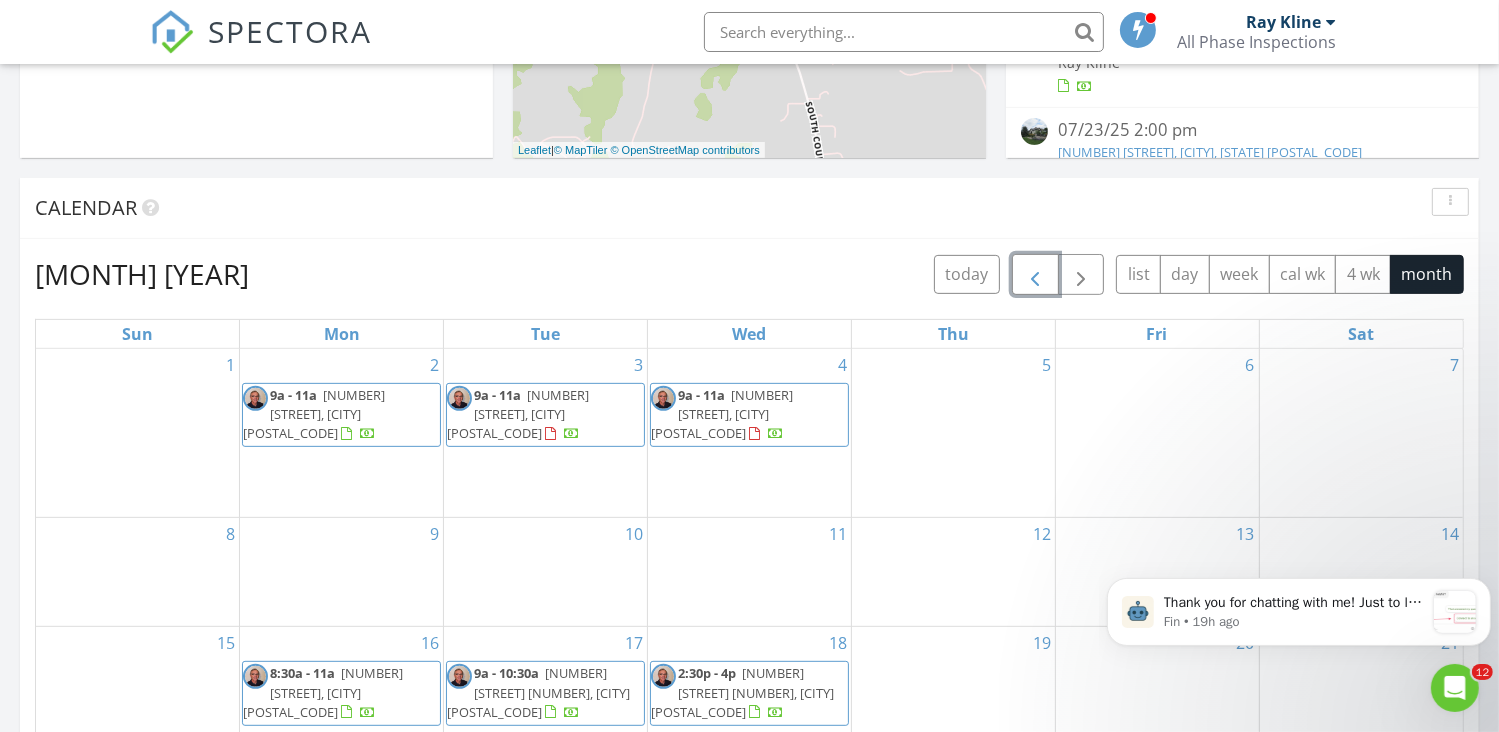 scroll, scrollTop: 700, scrollLeft: 0, axis: vertical 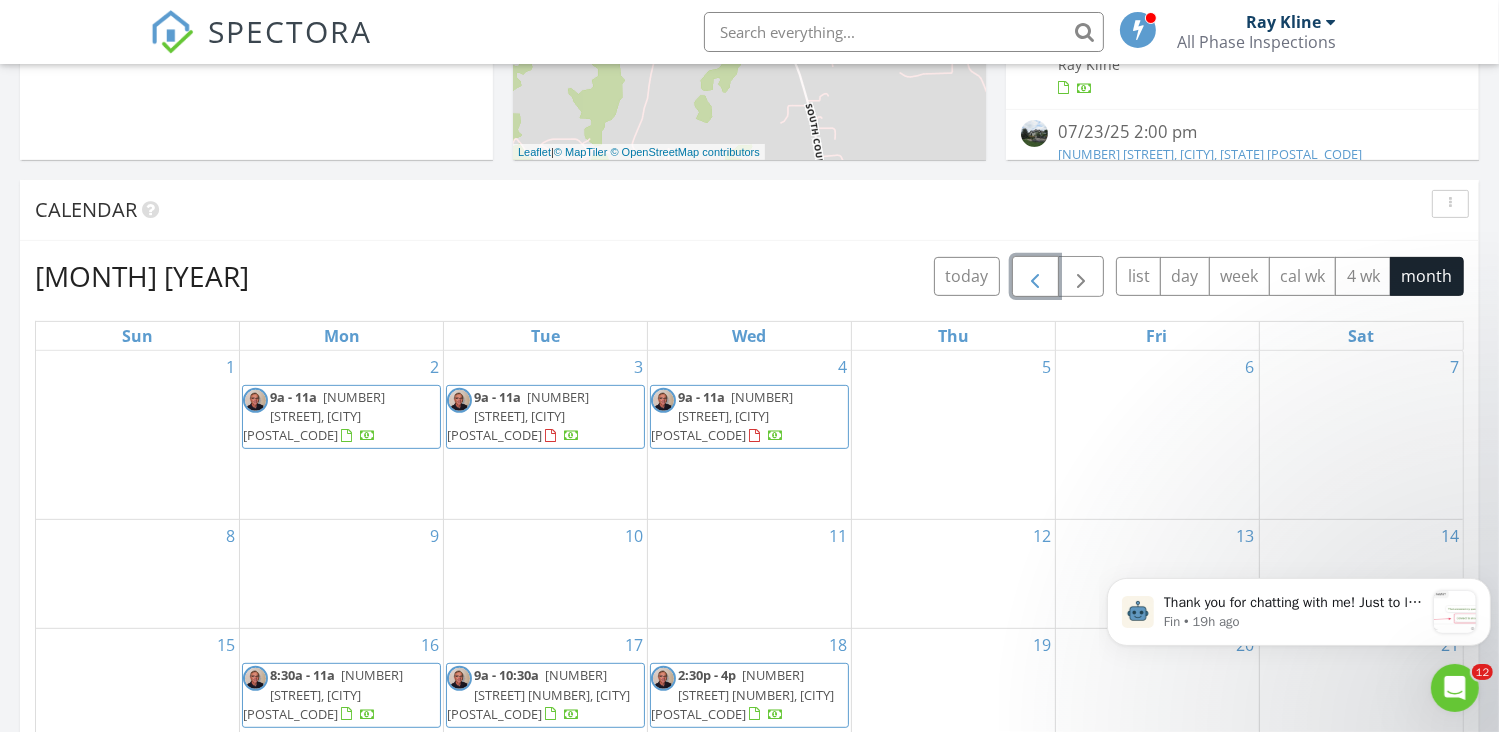 click at bounding box center (1035, 277) 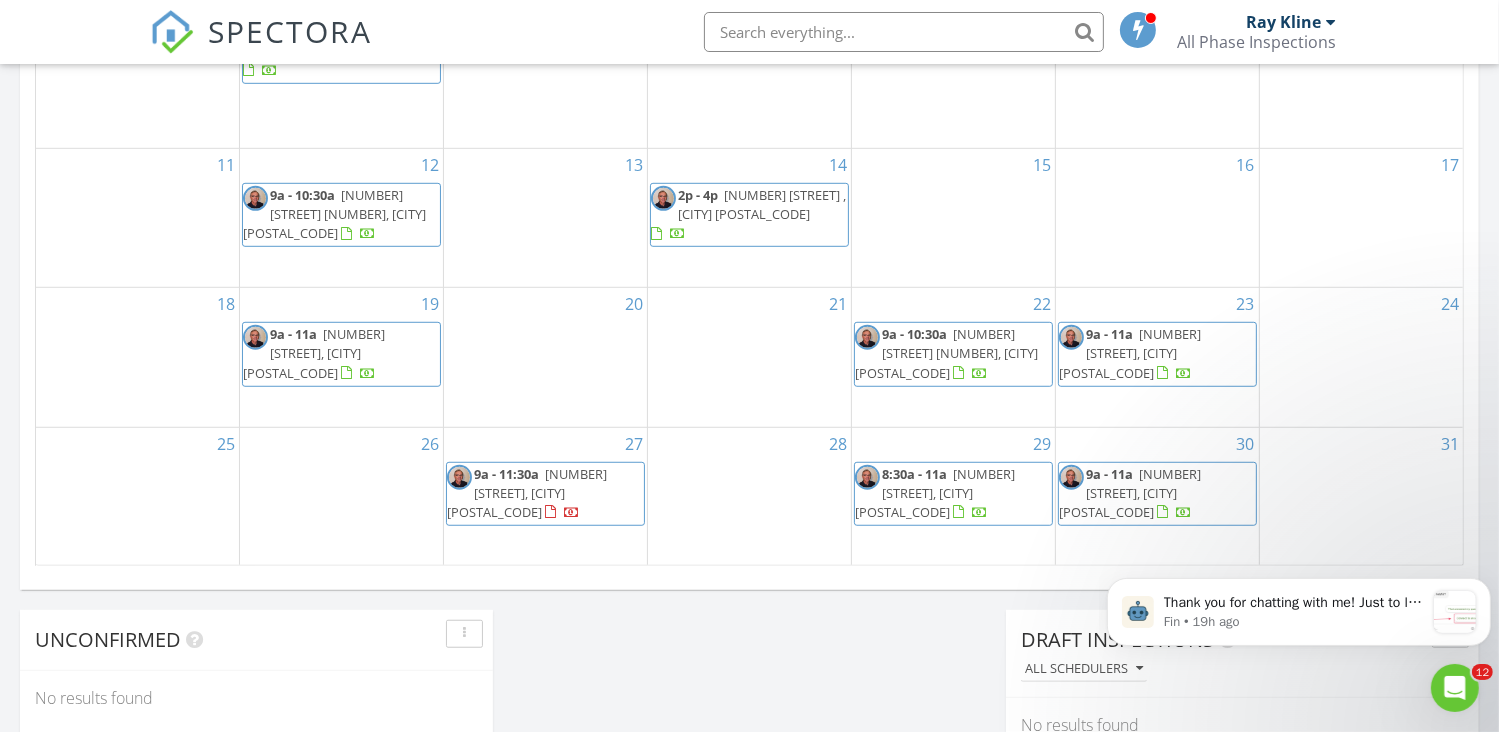 scroll, scrollTop: 1300, scrollLeft: 0, axis: vertical 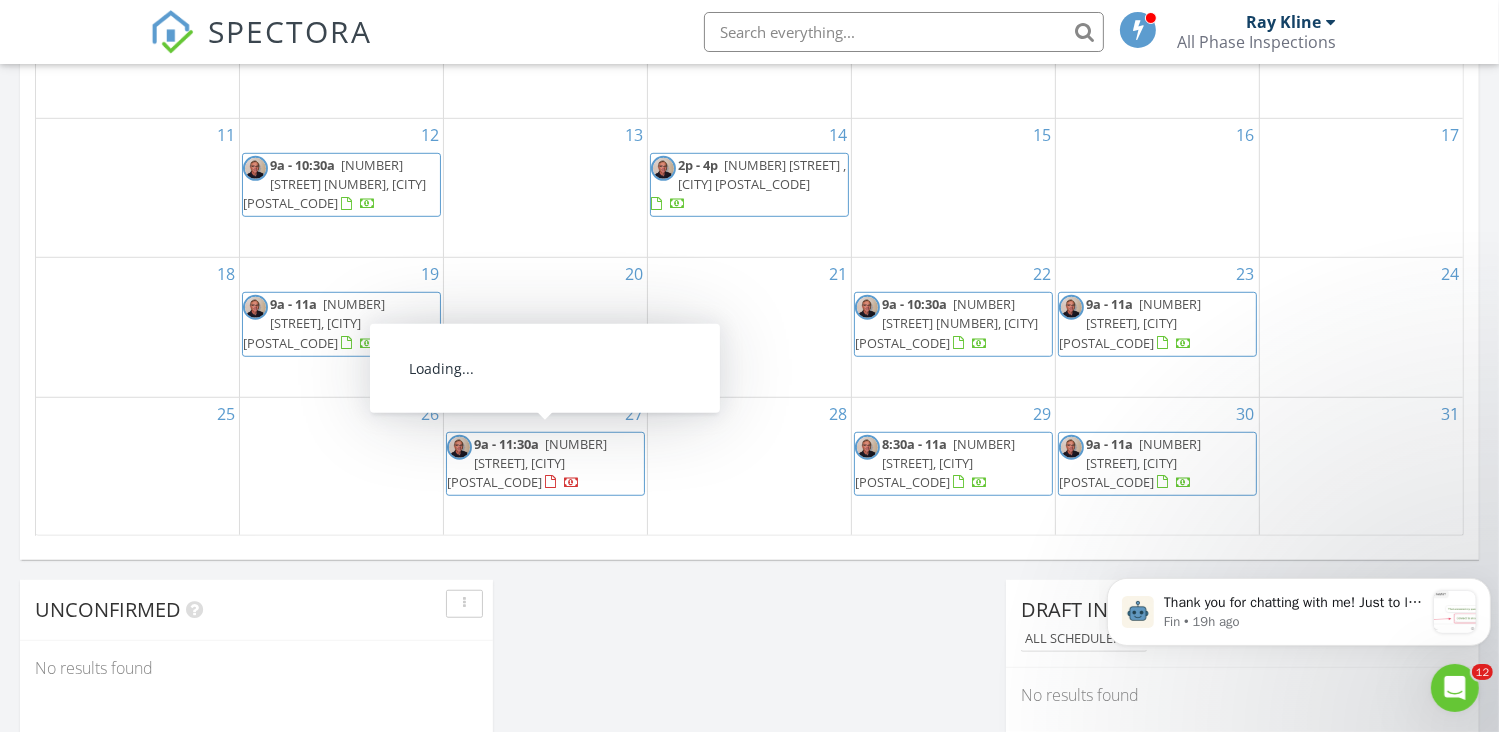 click on "5512 Bristow Rd, Timnath 80547" at bounding box center (527, 463) 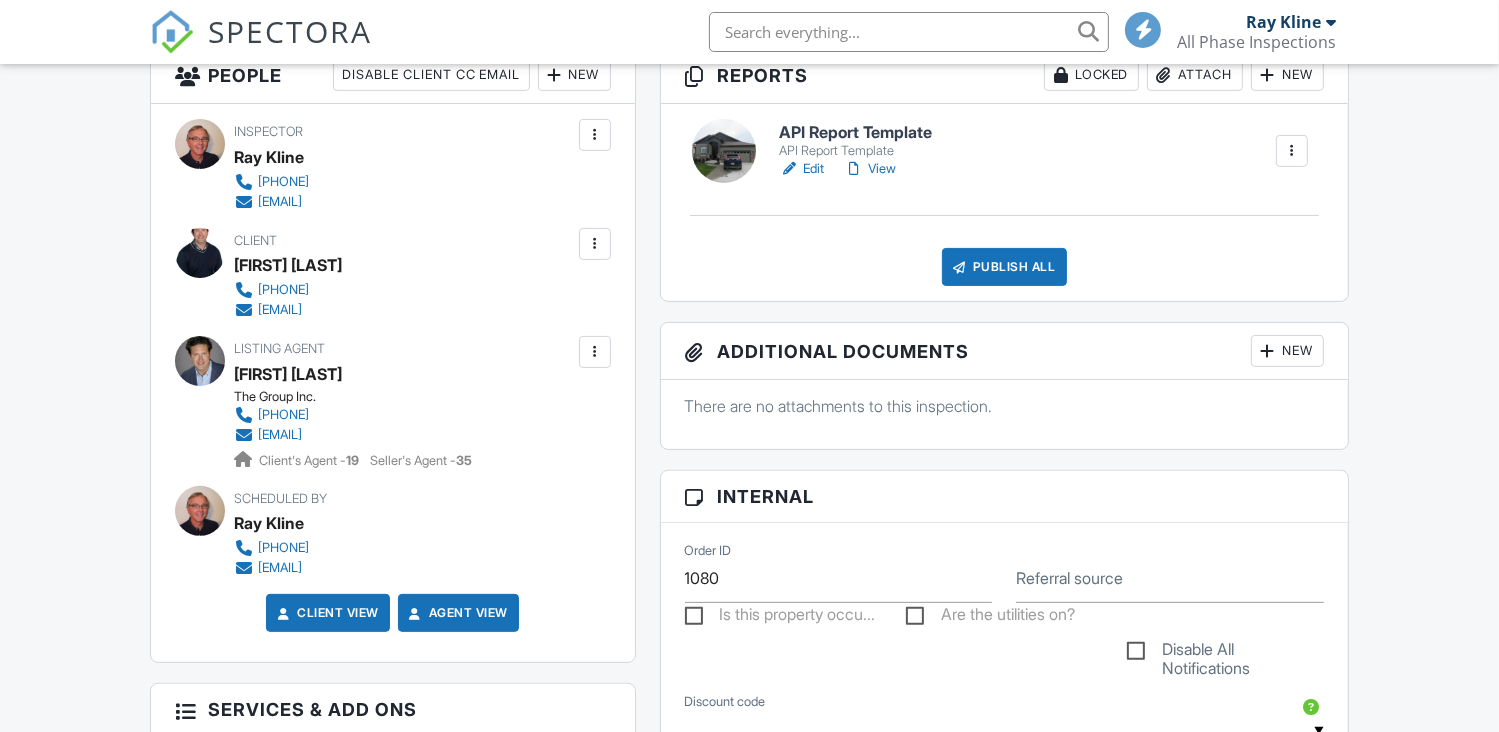 scroll, scrollTop: 600, scrollLeft: 0, axis: vertical 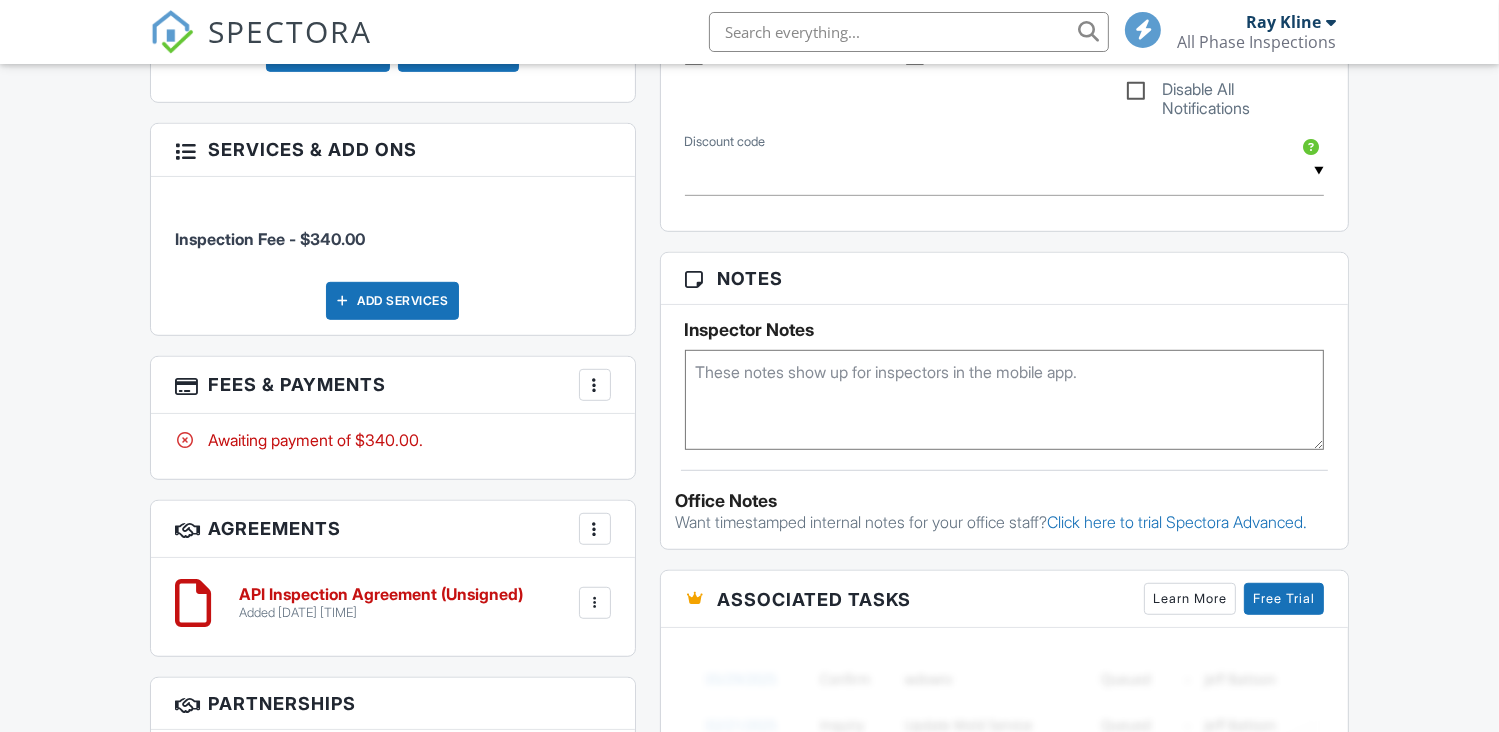 click at bounding box center [595, 385] 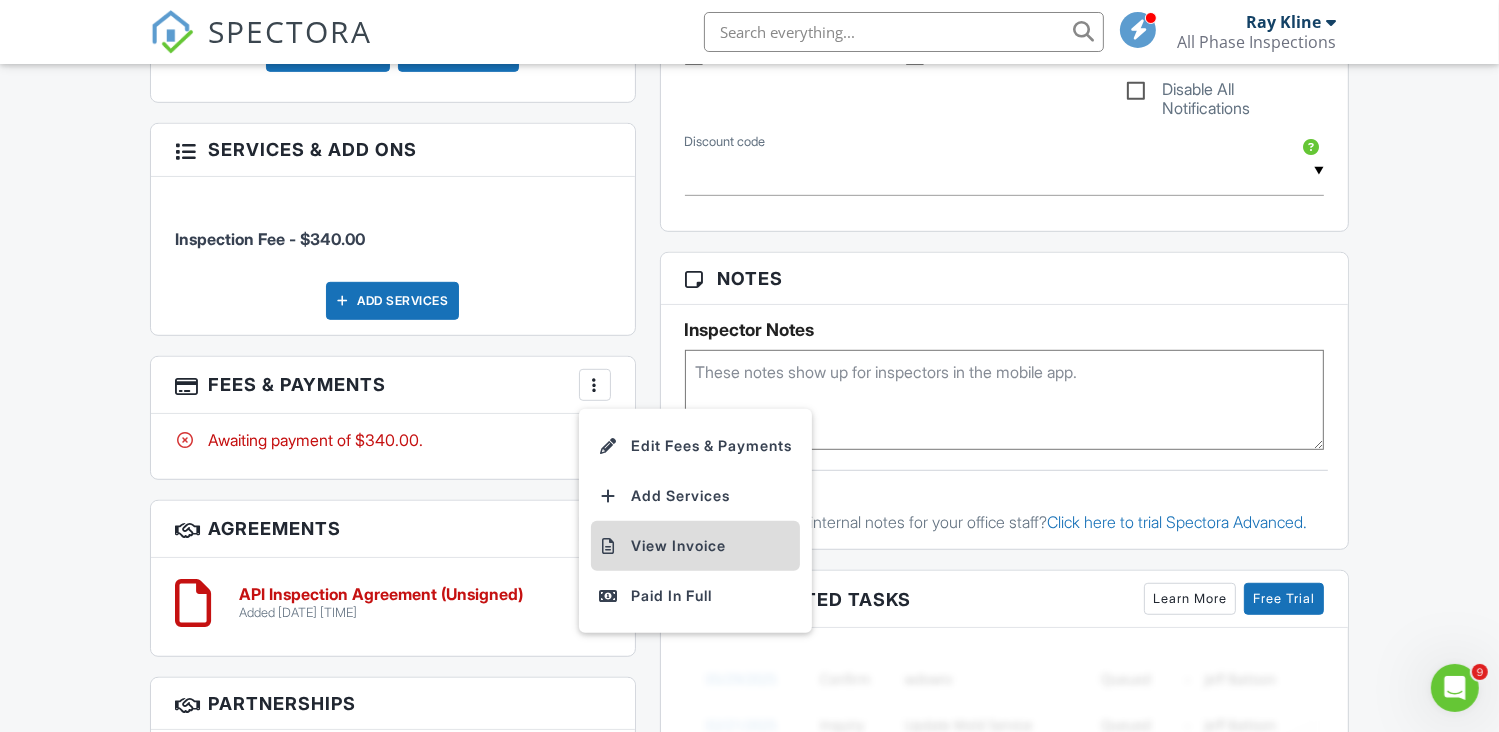 scroll, scrollTop: 0, scrollLeft: 0, axis: both 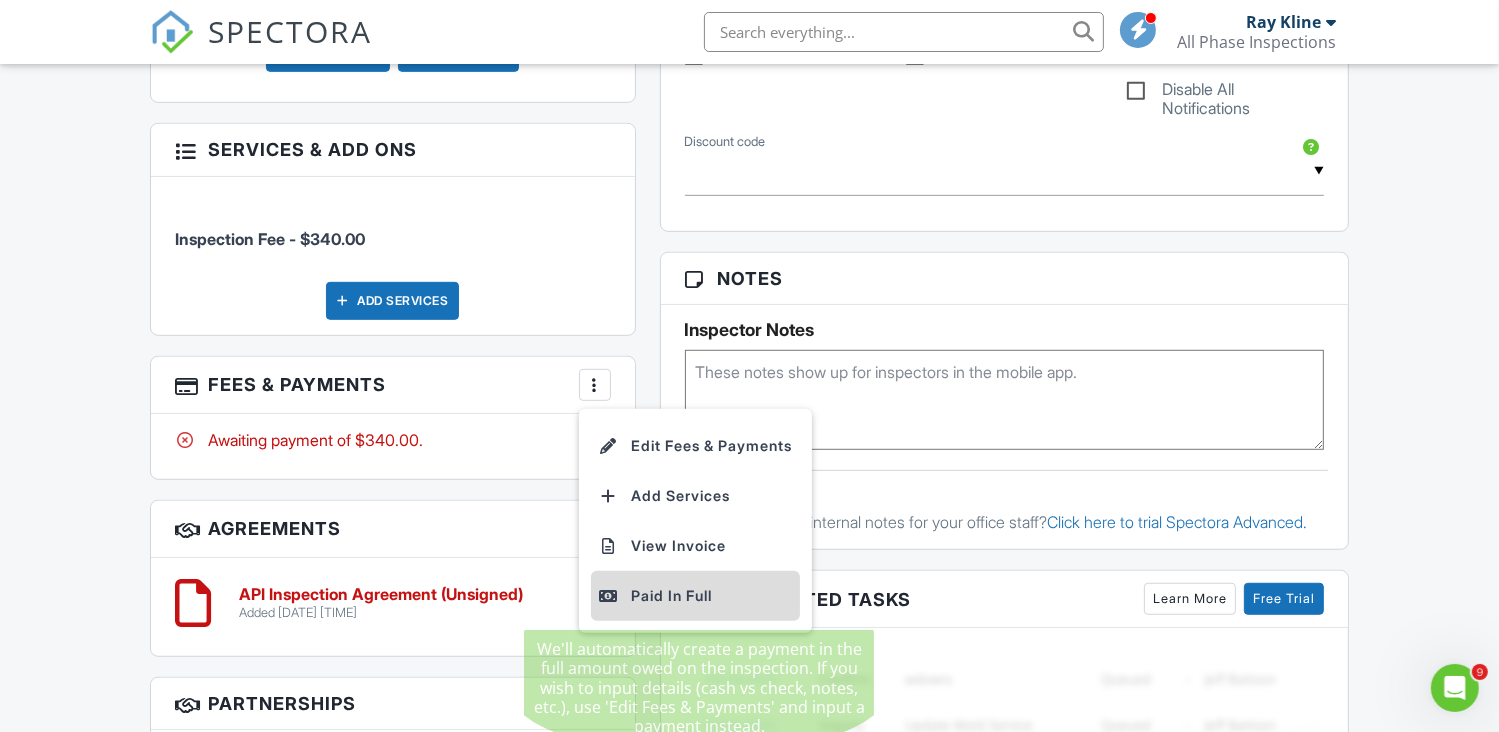 click on "Paid In Full" at bounding box center [695, 596] 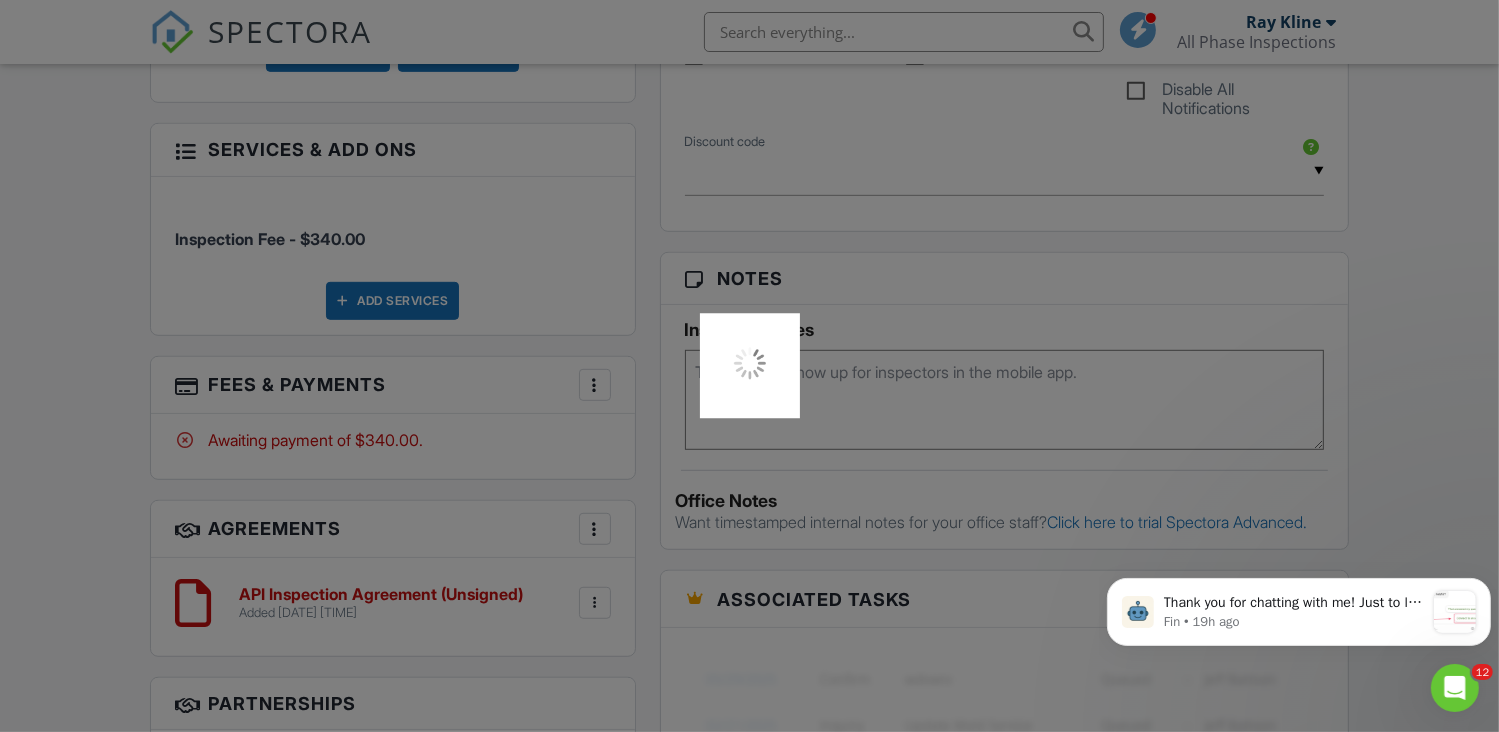 scroll, scrollTop: 0, scrollLeft: 0, axis: both 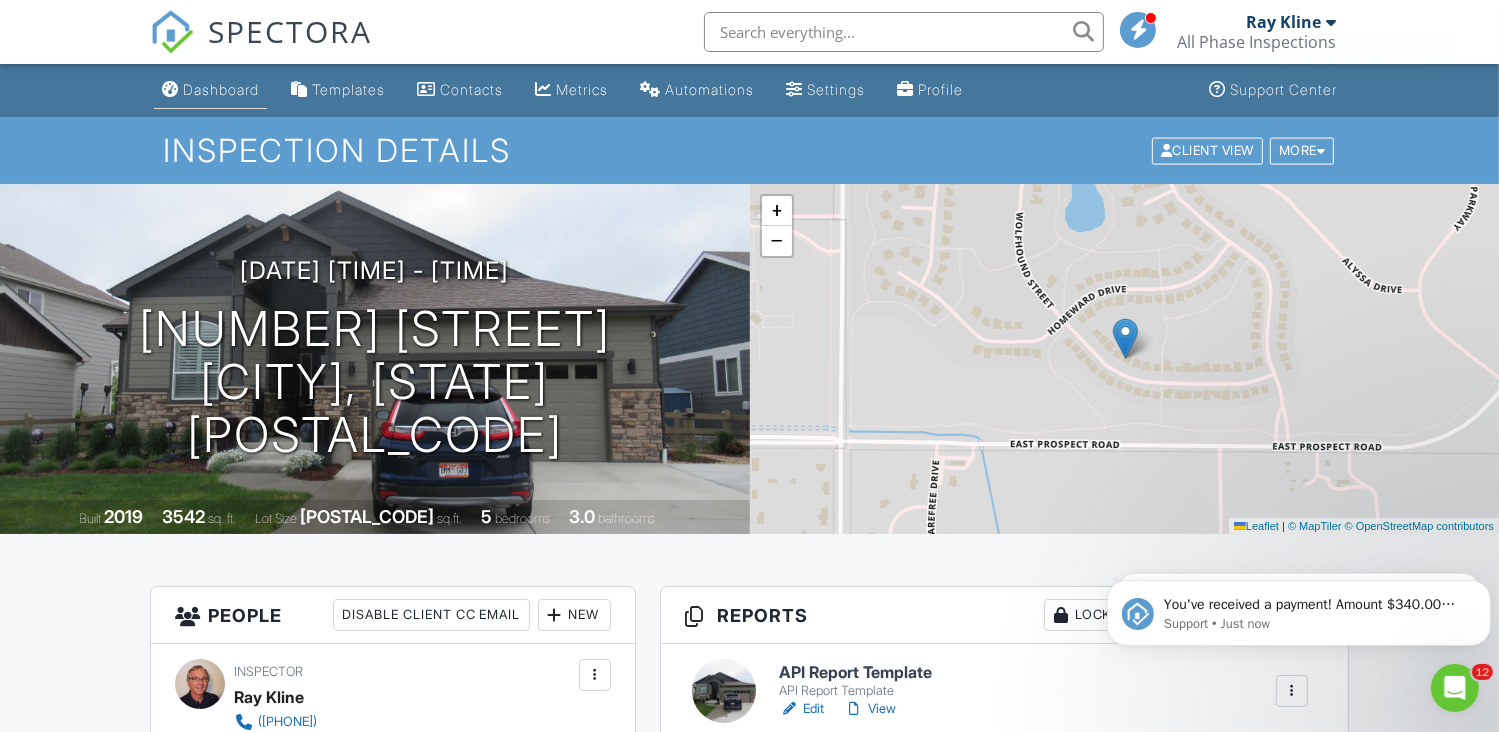 click on "Dashboard" at bounding box center [210, 90] 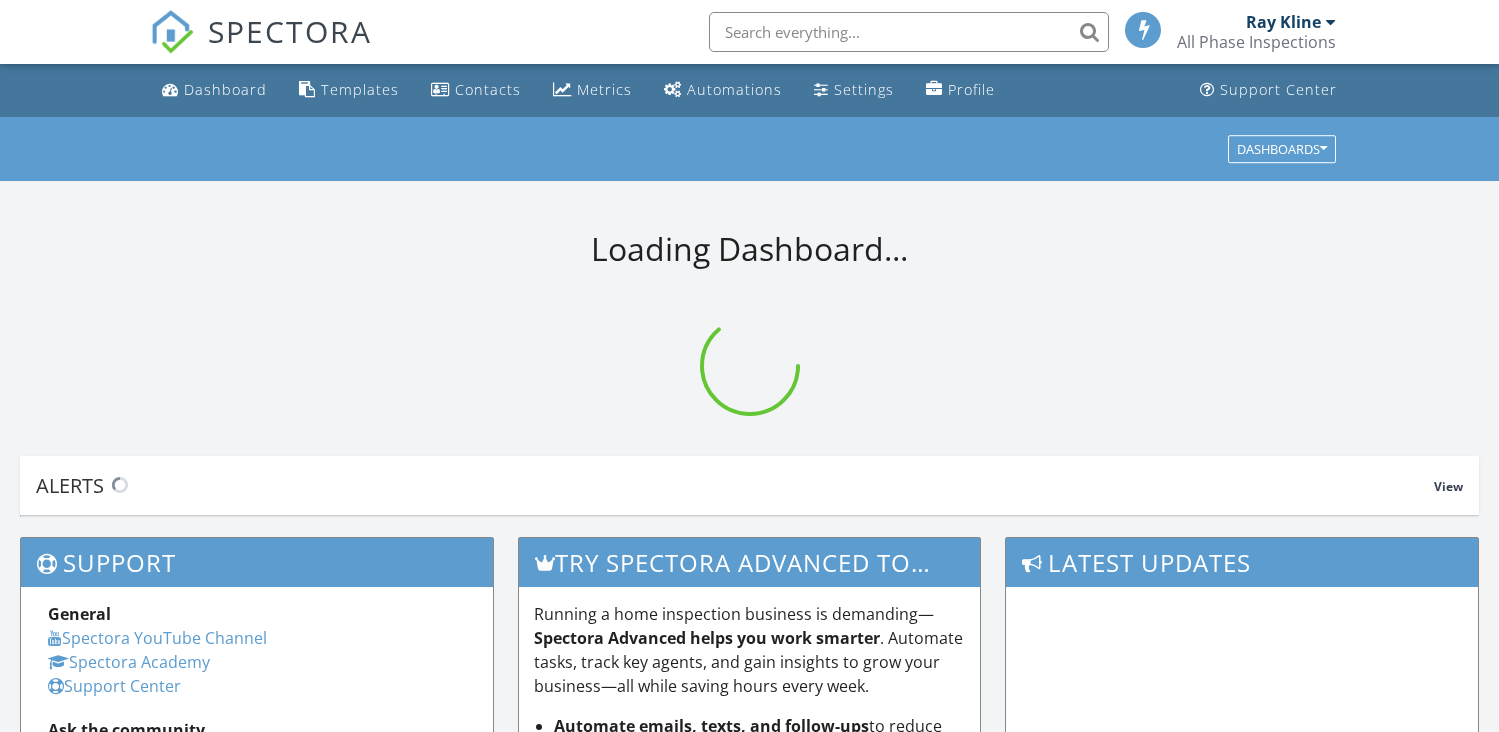 scroll, scrollTop: 0, scrollLeft: 0, axis: both 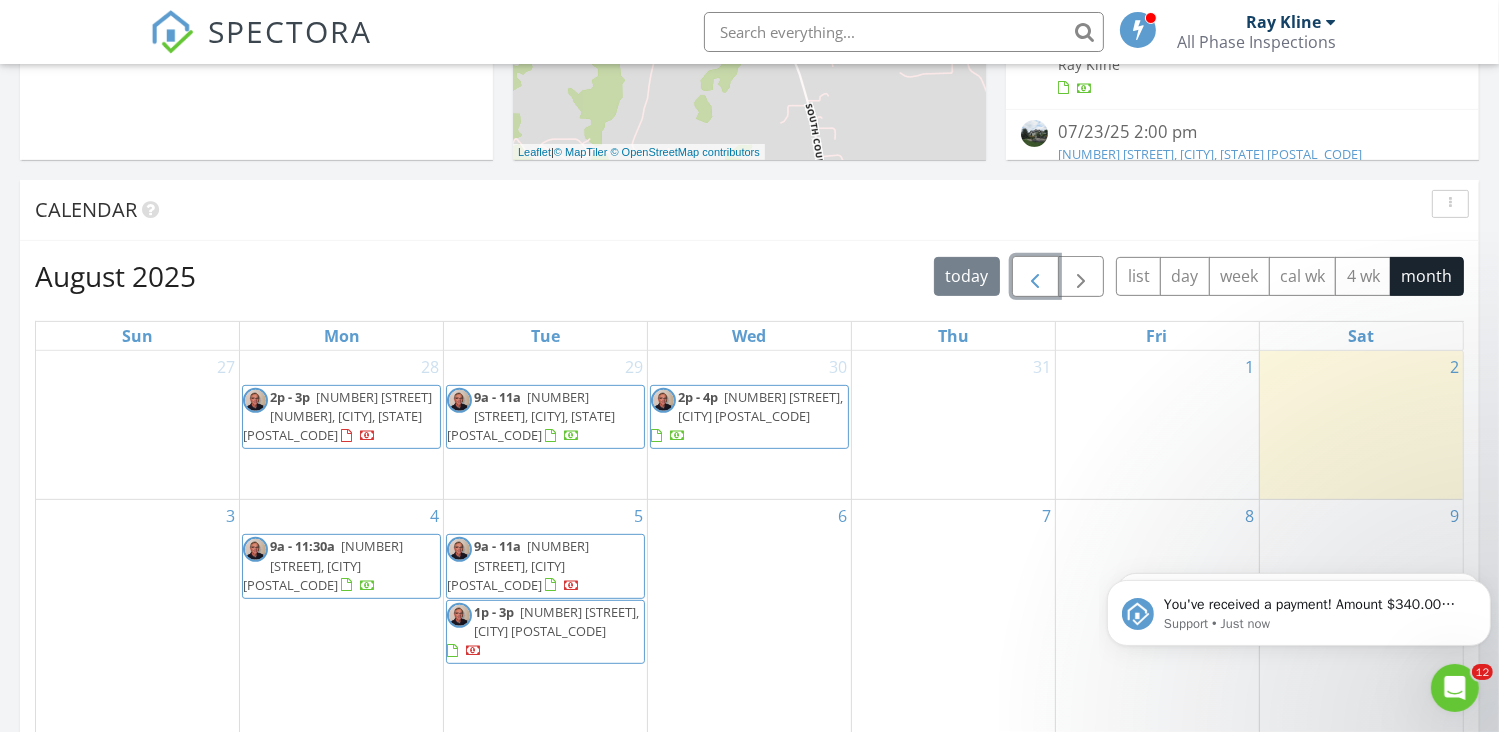 click at bounding box center (1035, 277) 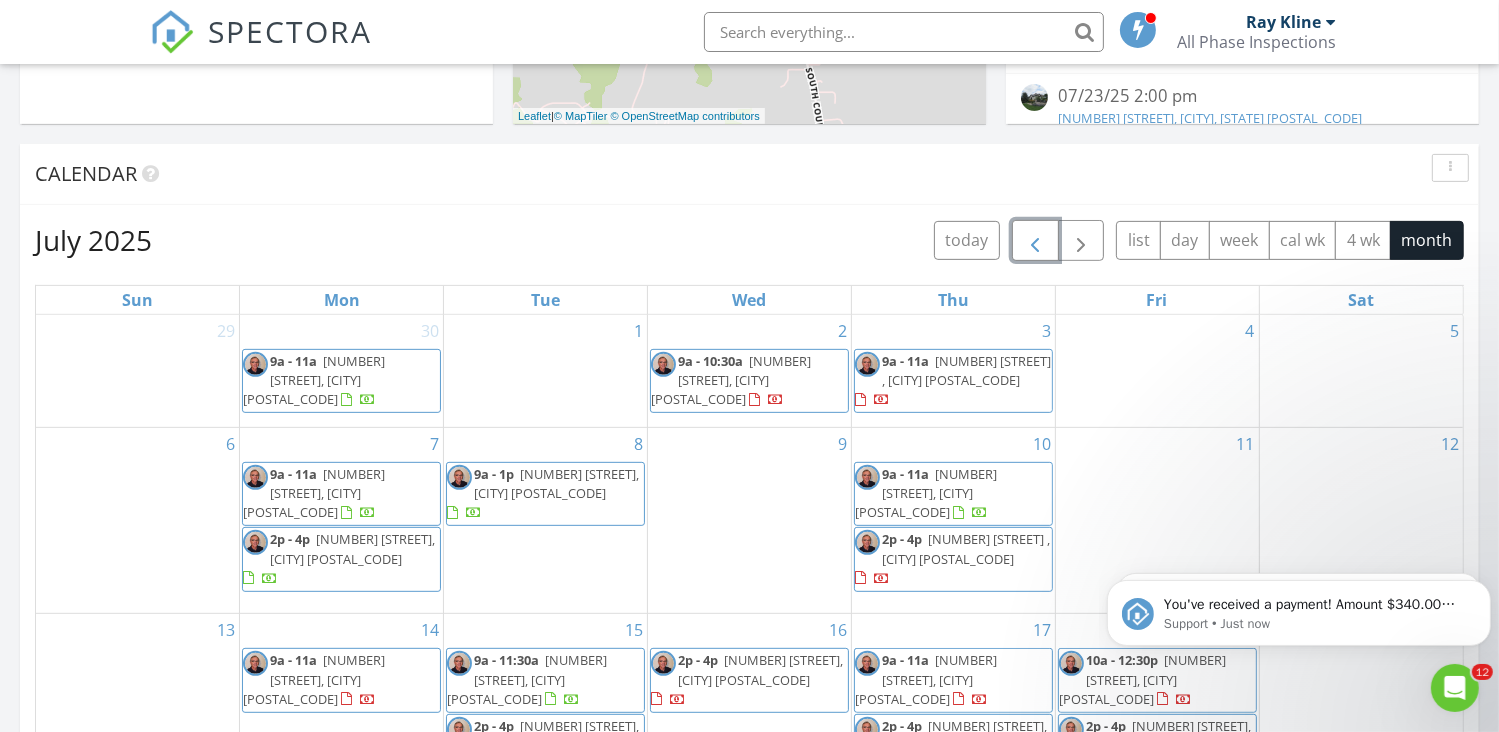 scroll, scrollTop: 1000, scrollLeft: 0, axis: vertical 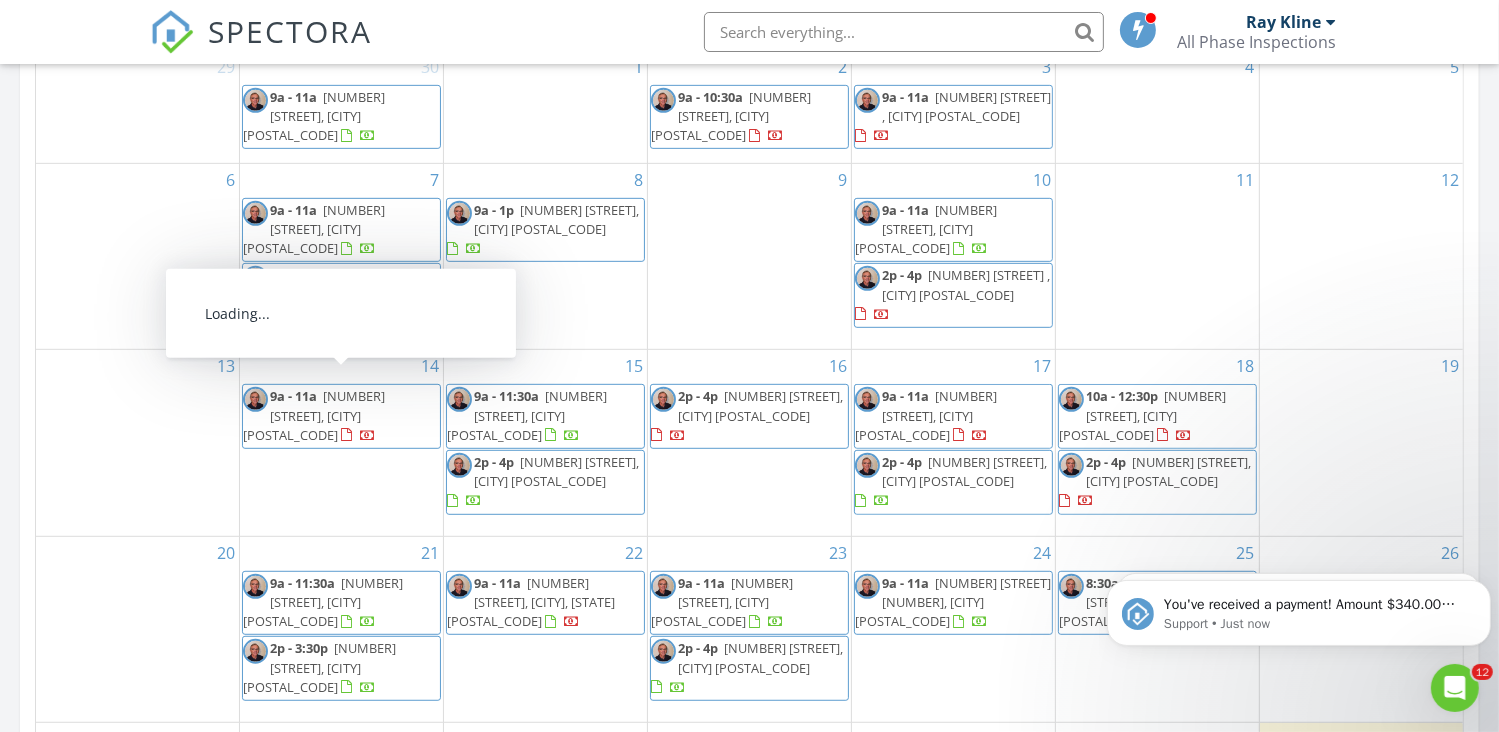 click on "[NUMBER] [STREET], [CITY] [POSTAL_CODE]" at bounding box center (314, 415) 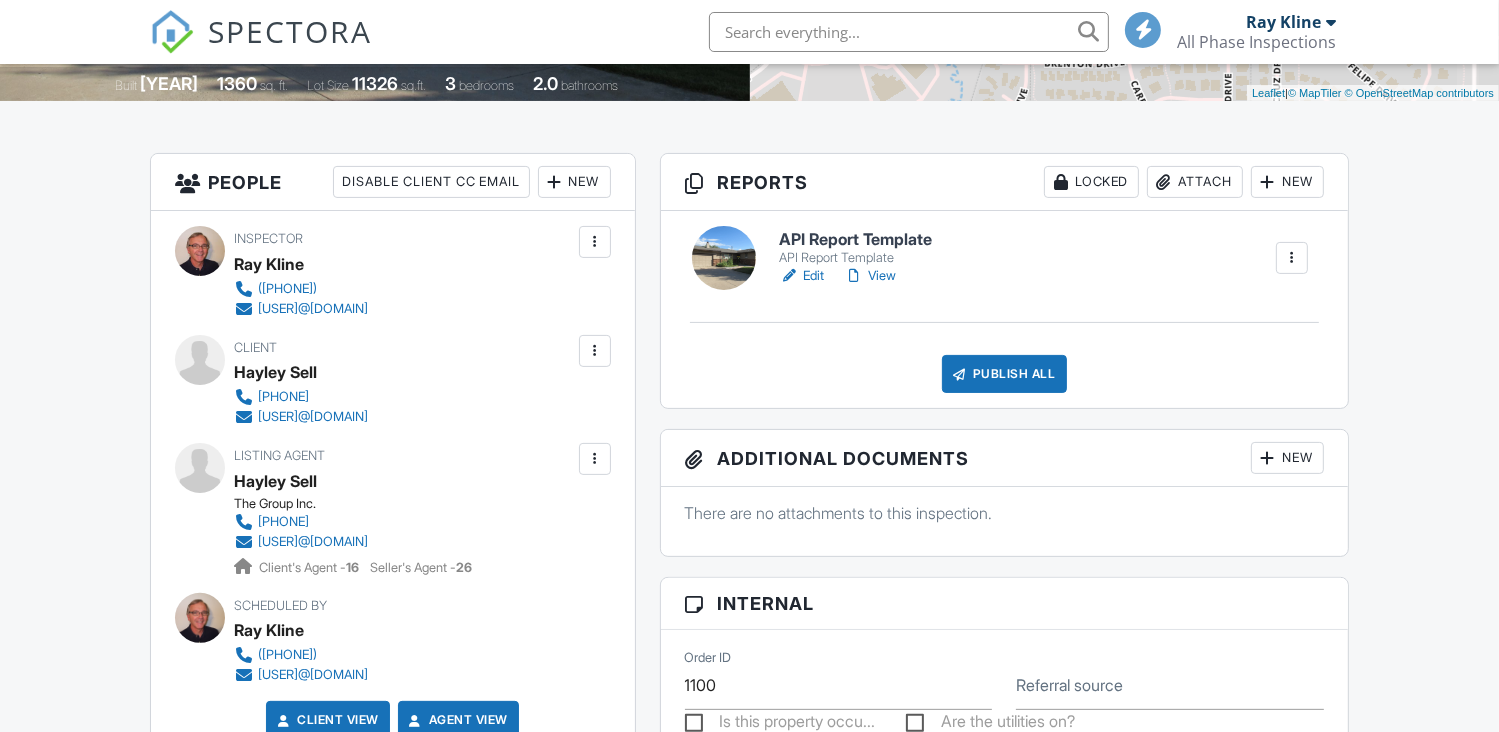 scroll, scrollTop: 1096, scrollLeft: 0, axis: vertical 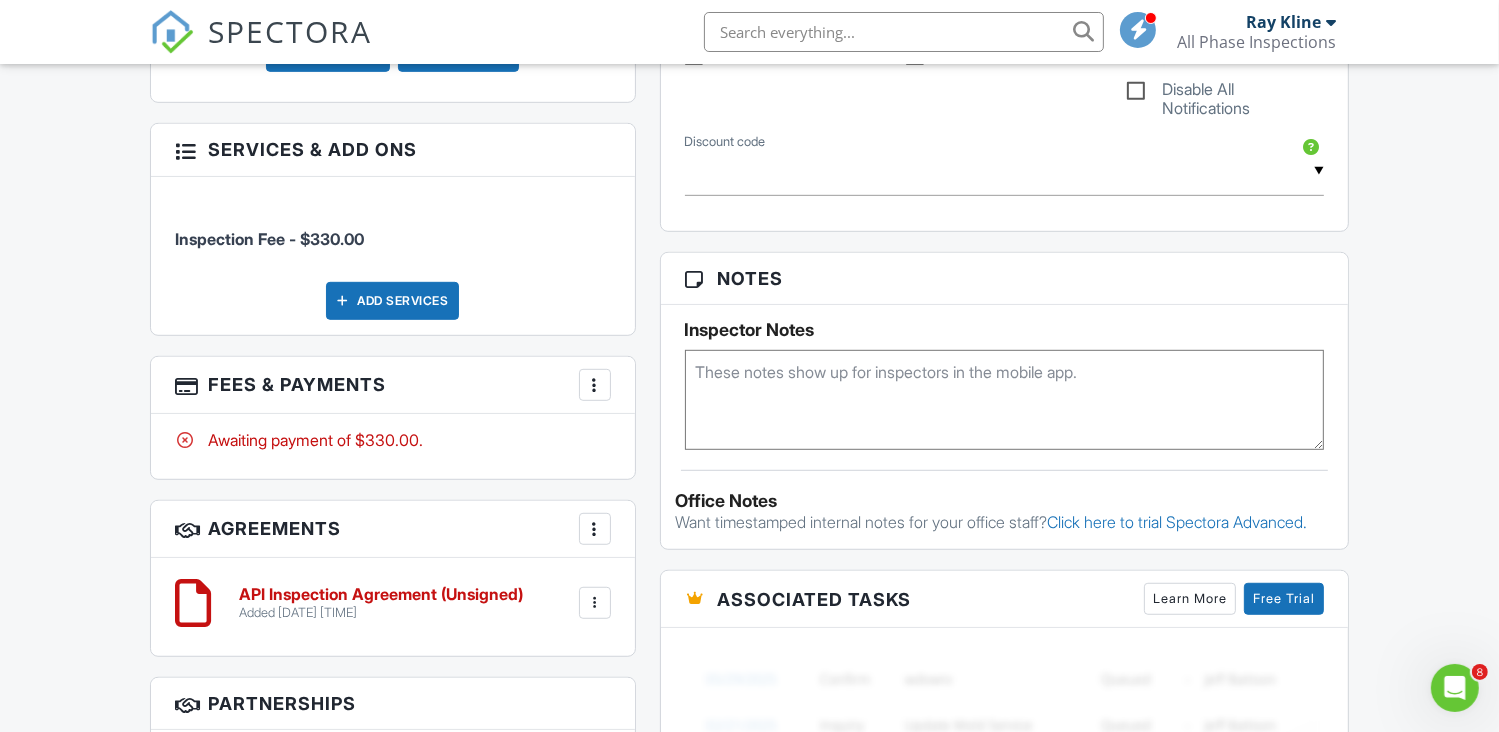 click on "More" at bounding box center (595, 385) 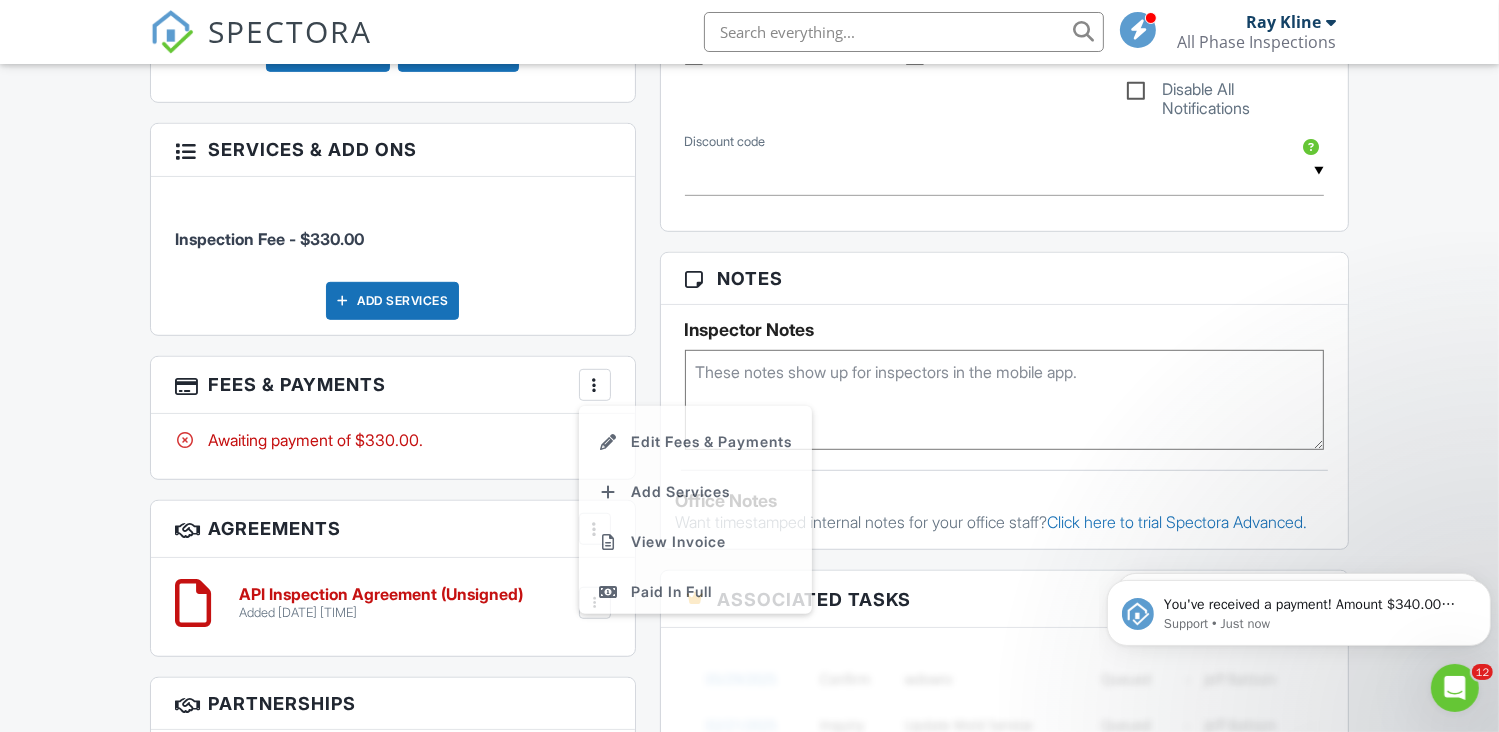 scroll, scrollTop: 0, scrollLeft: 0, axis: both 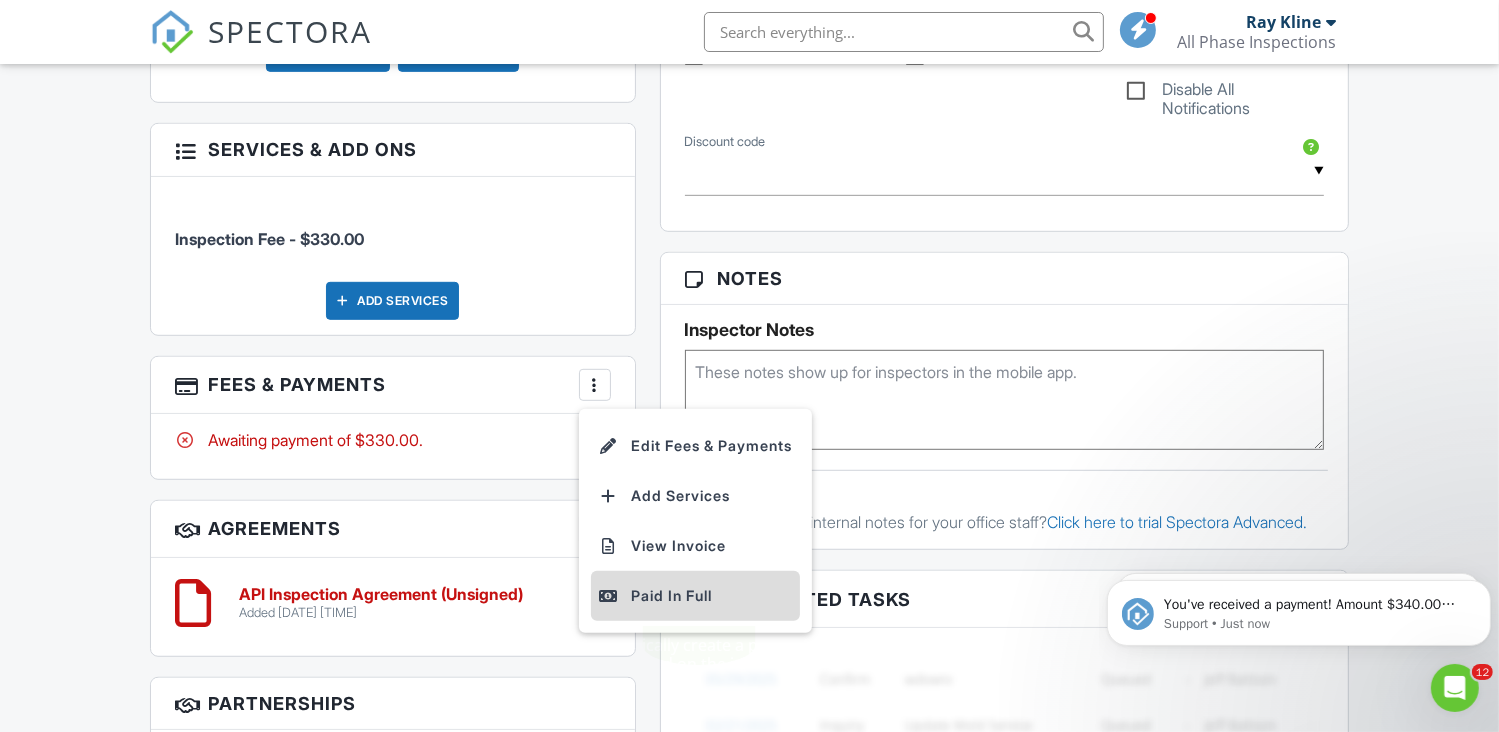click on "Paid In Full" at bounding box center (695, 596) 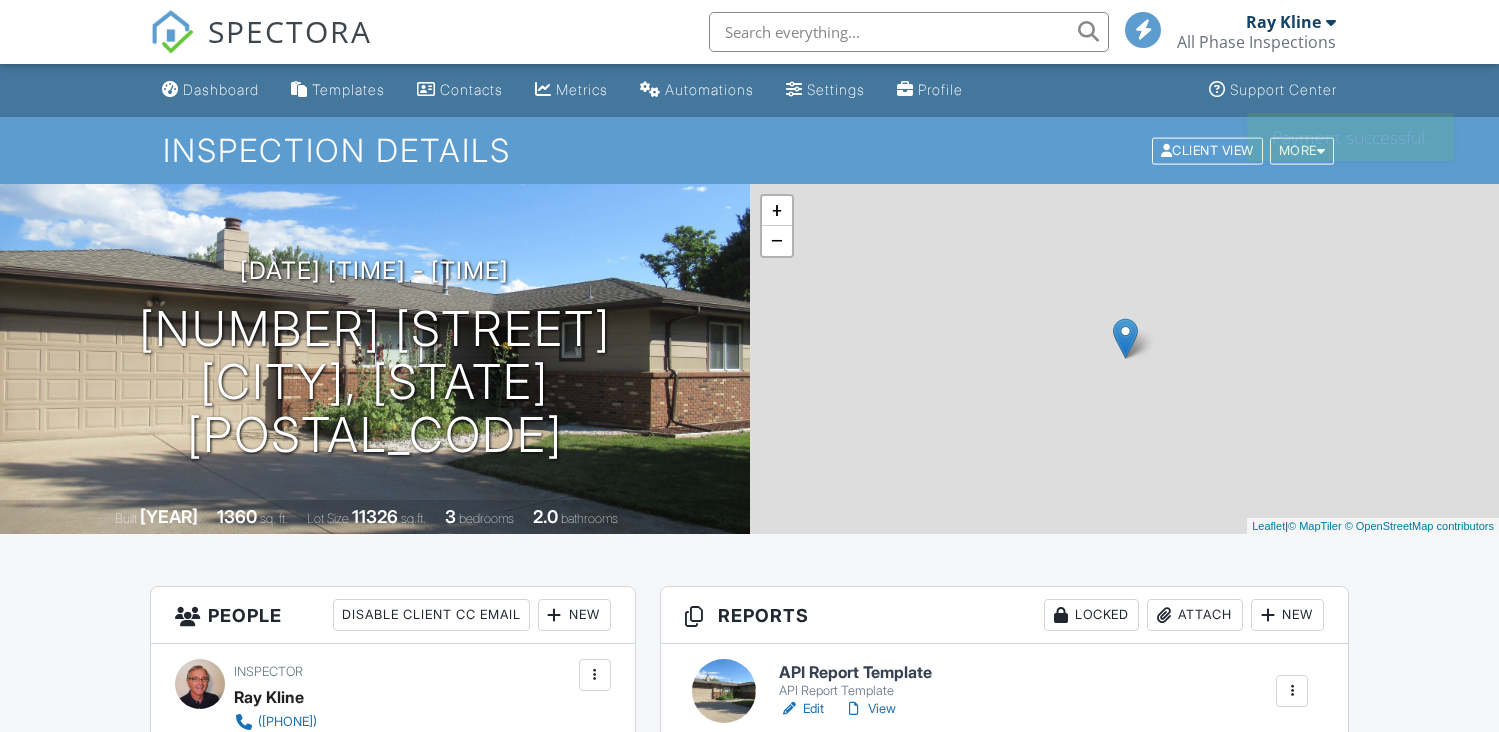 scroll, scrollTop: 0, scrollLeft: 0, axis: both 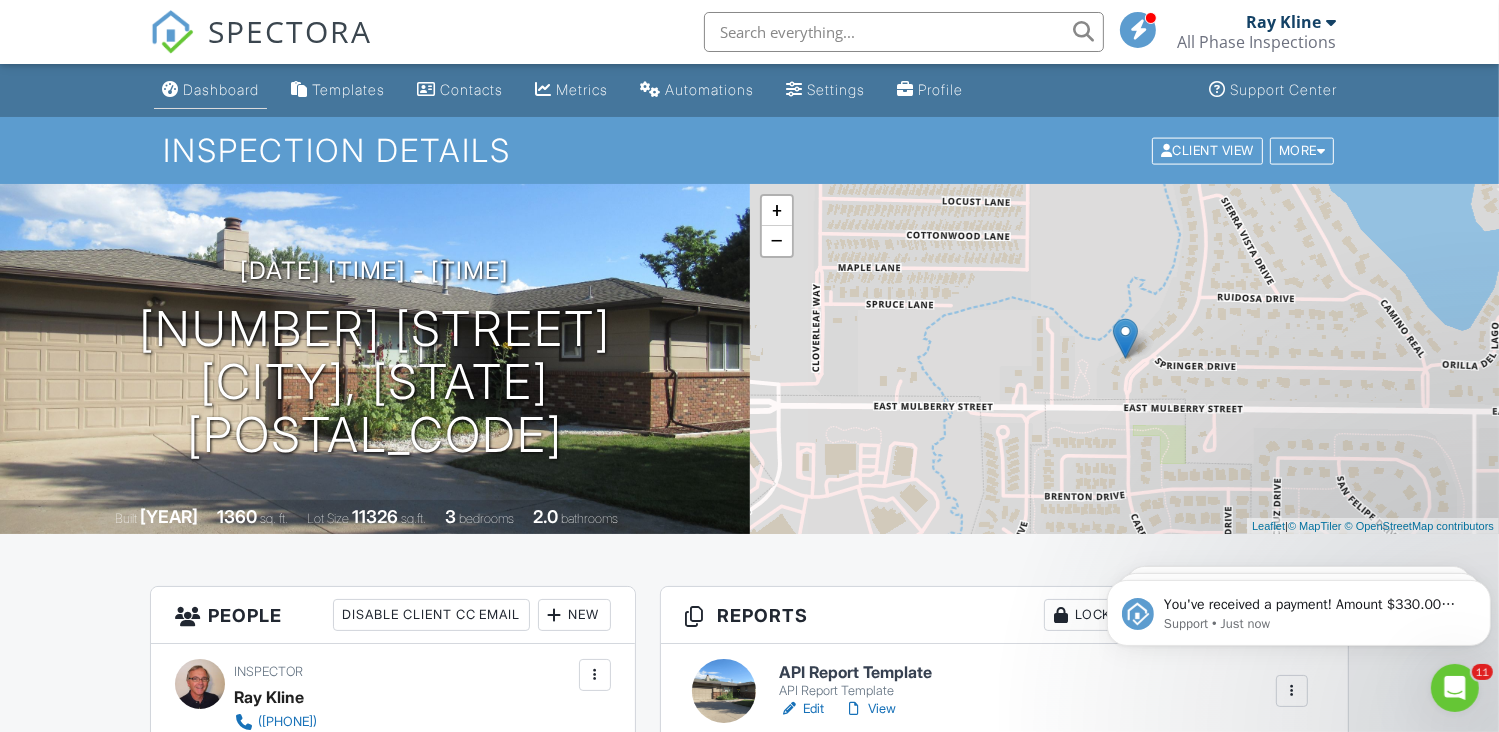 click on "Dashboard" at bounding box center (210, 90) 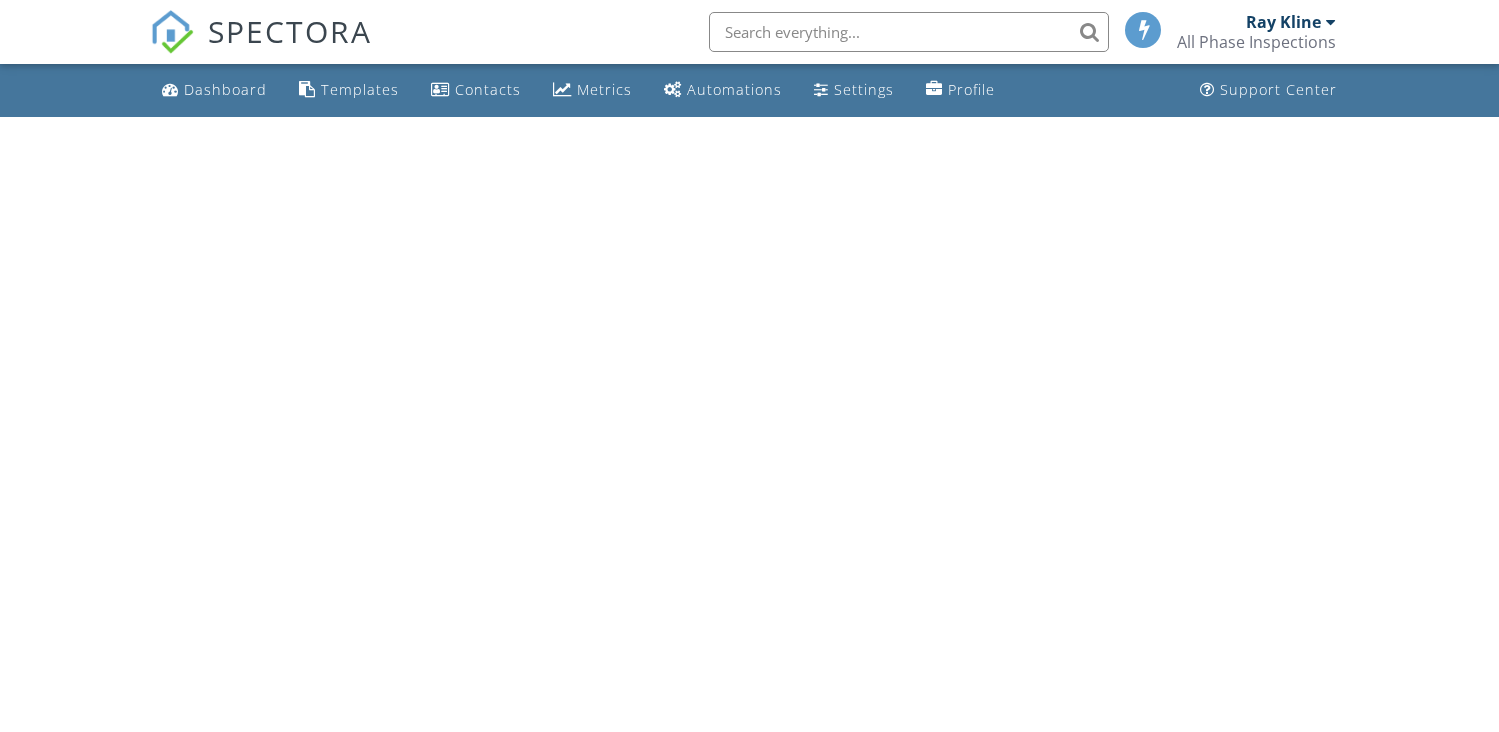scroll, scrollTop: 0, scrollLeft: 0, axis: both 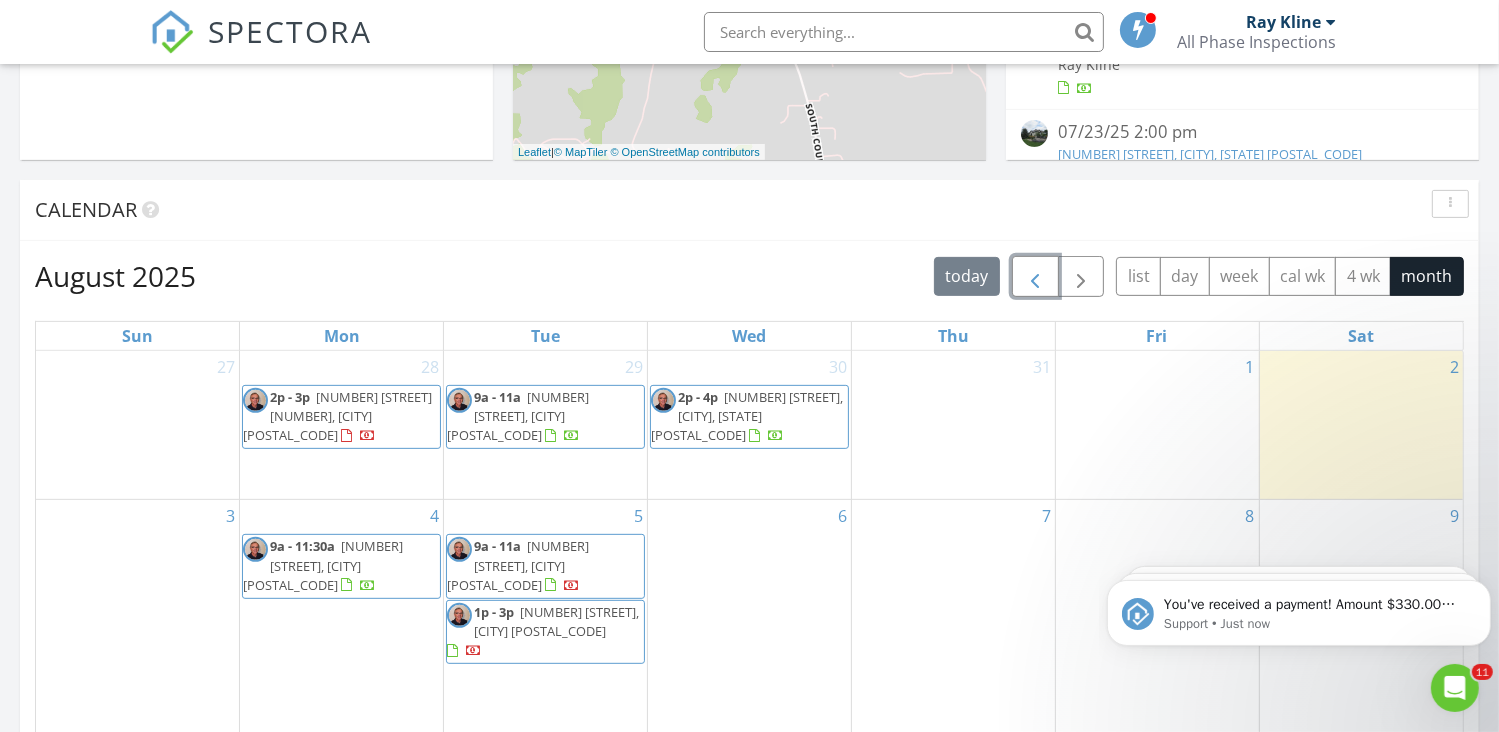 click at bounding box center [1035, 276] 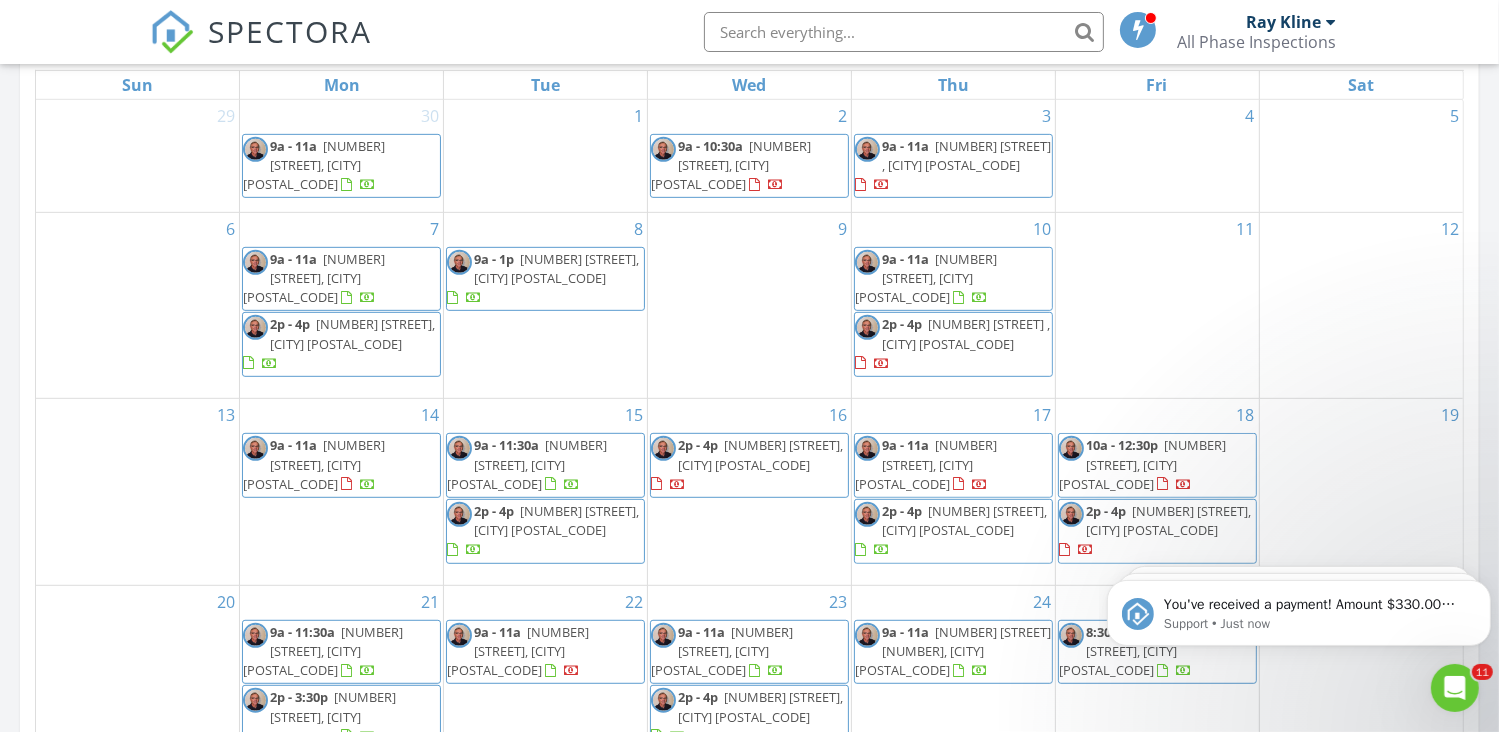 scroll, scrollTop: 1000, scrollLeft: 0, axis: vertical 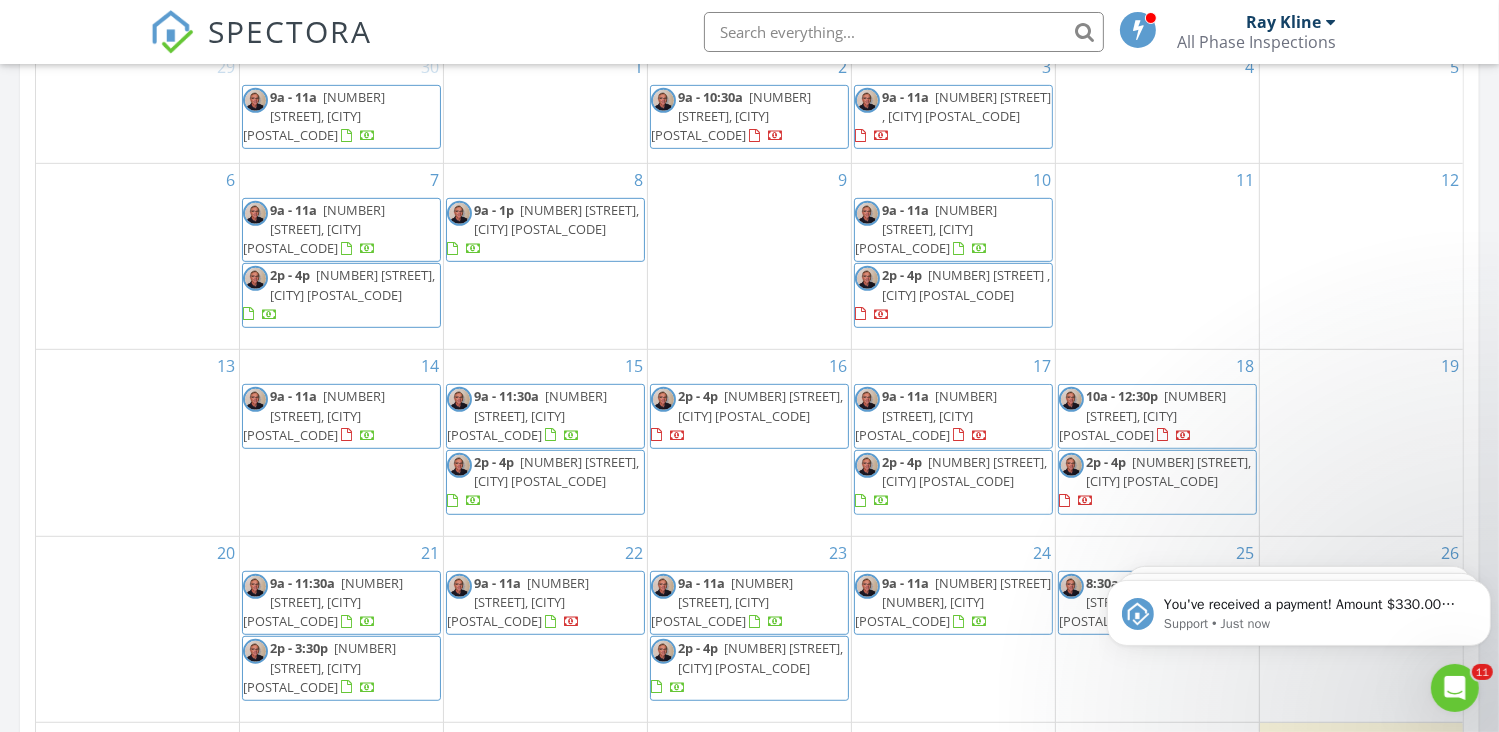 click on "9a - 11a" at bounding box center [905, 396] 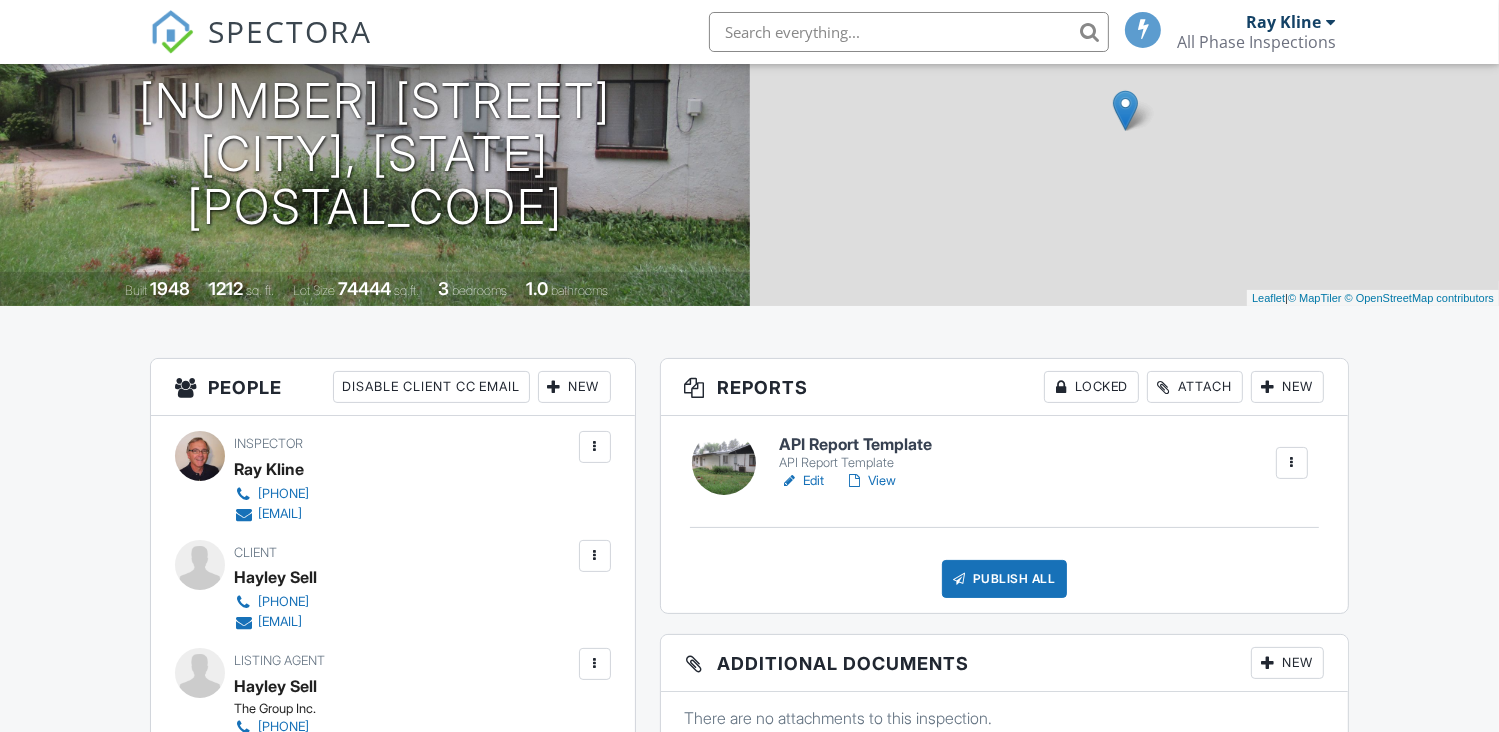 scroll, scrollTop: 516, scrollLeft: 0, axis: vertical 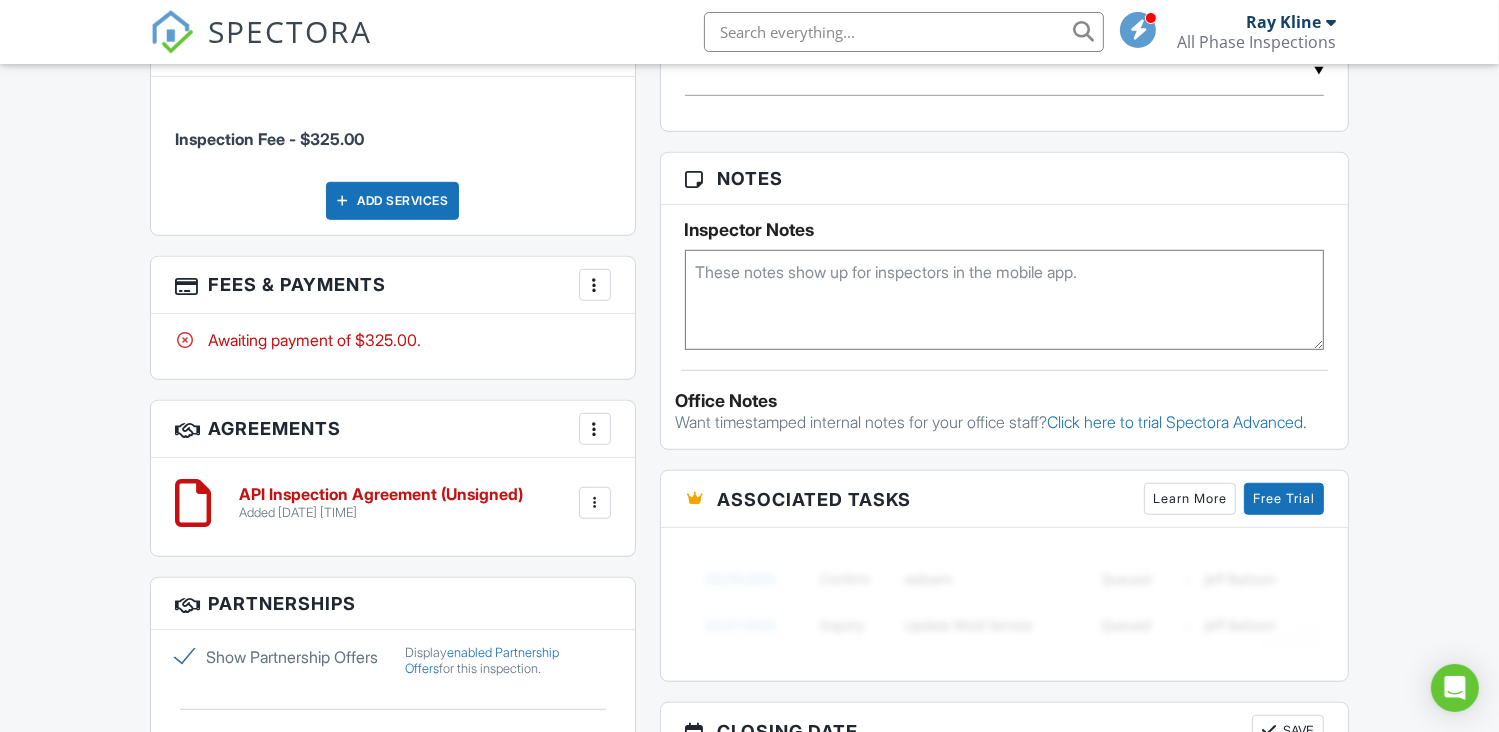 click at bounding box center [595, 285] 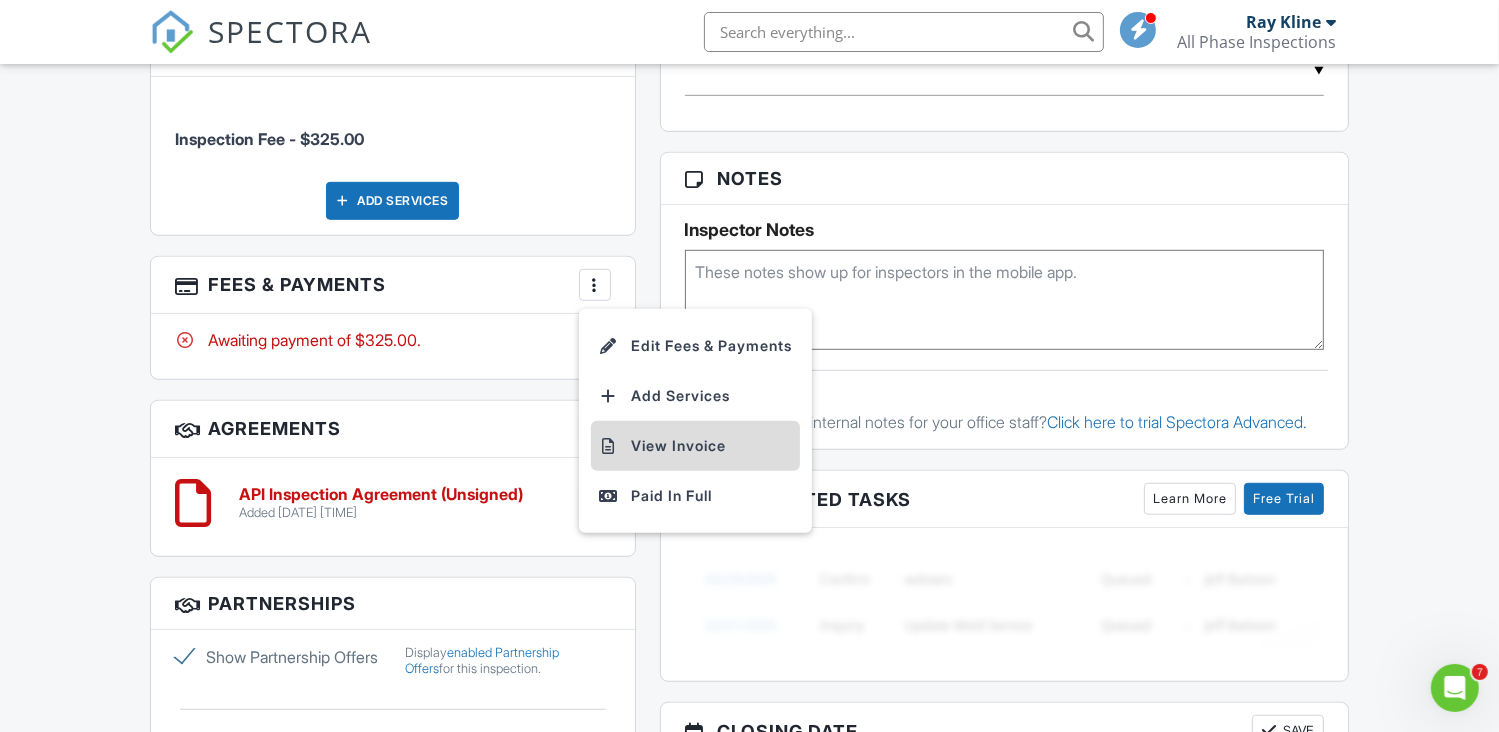 scroll, scrollTop: 0, scrollLeft: 0, axis: both 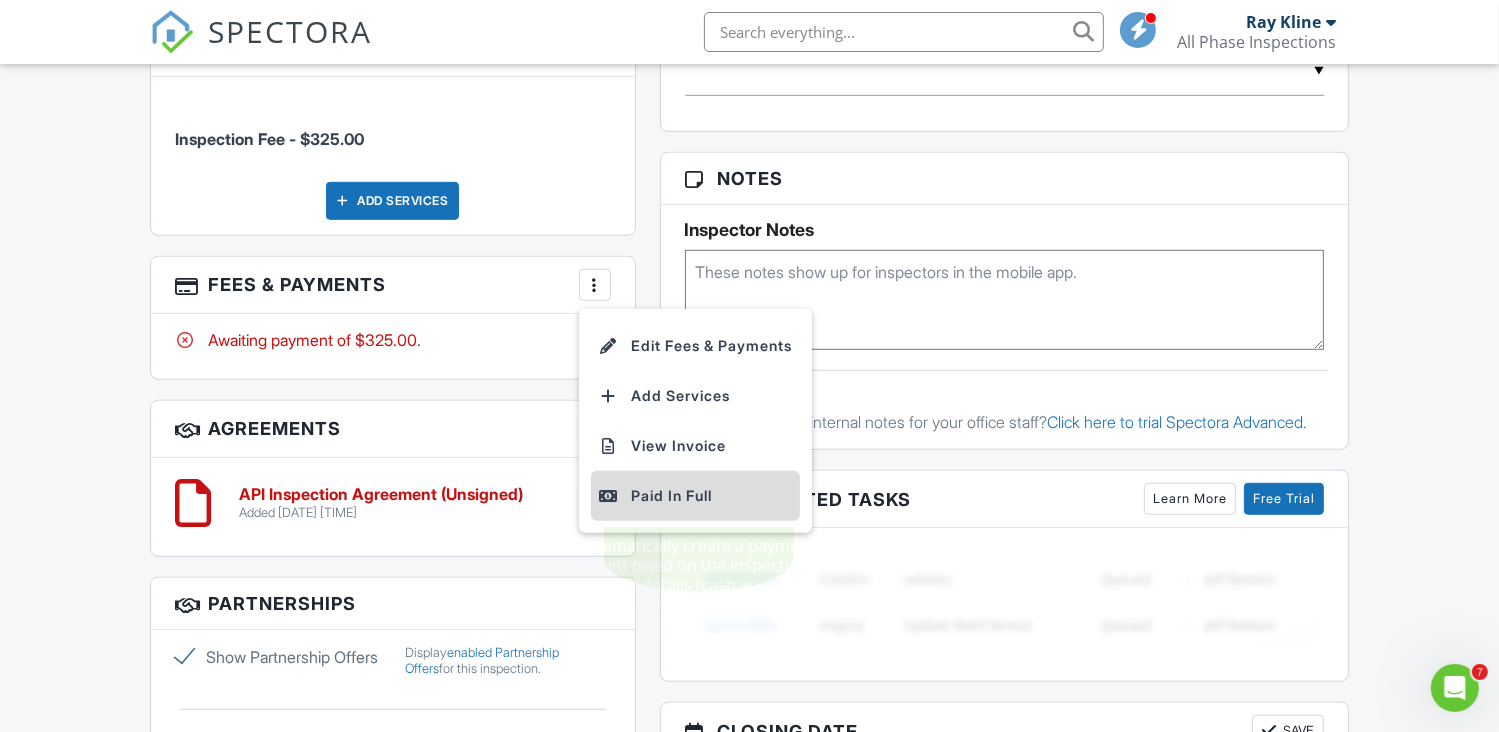 click on "Paid In Full" at bounding box center (695, 496) 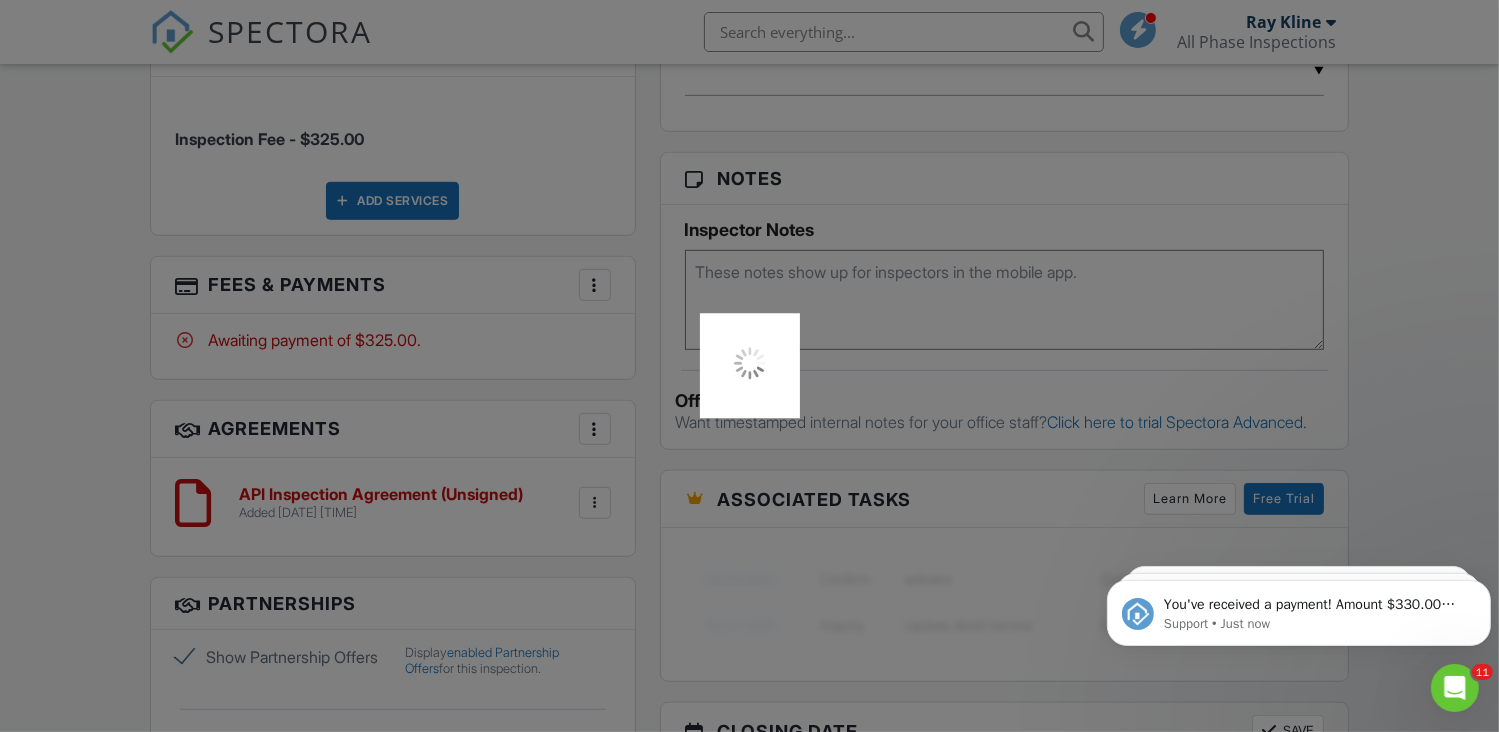 scroll, scrollTop: 0, scrollLeft: 0, axis: both 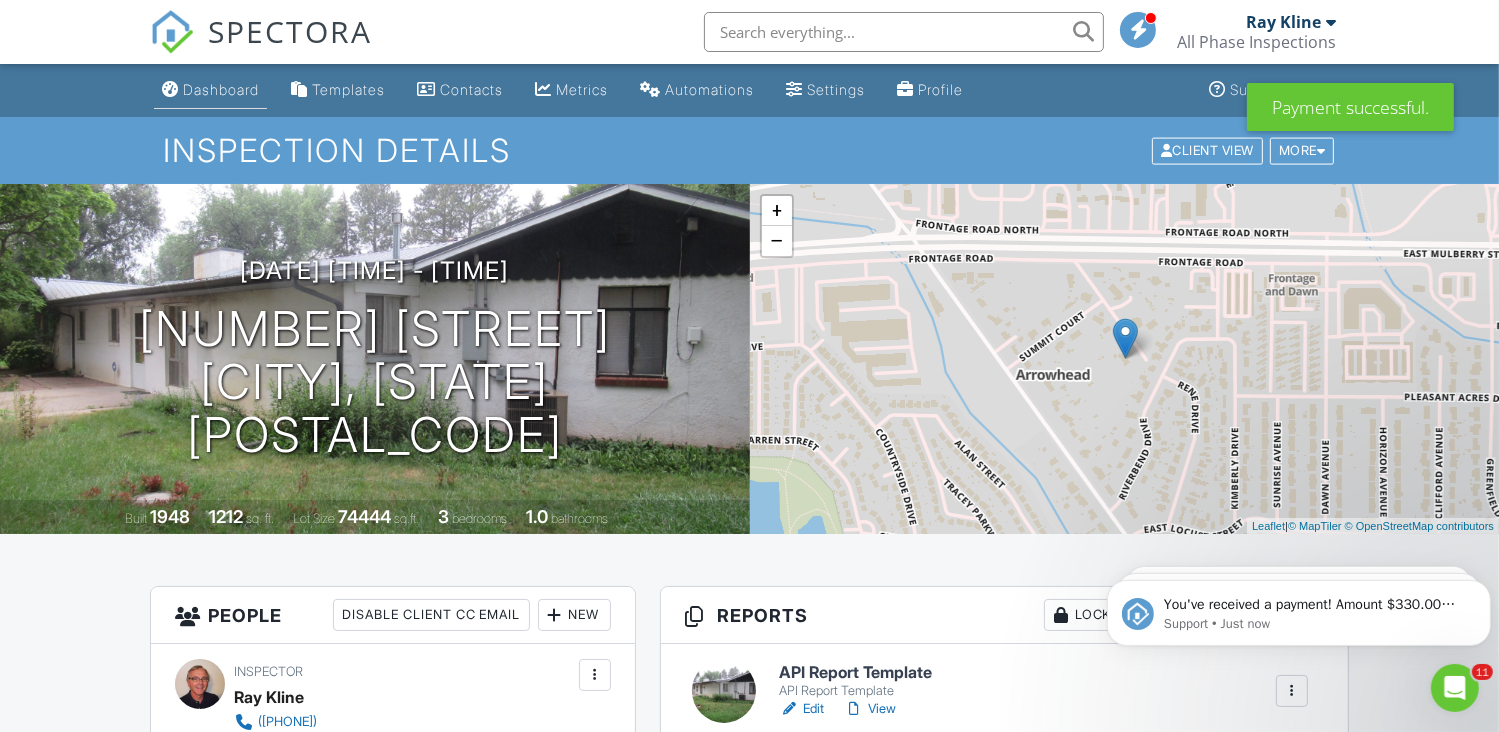 click on "Dashboard" at bounding box center [221, 89] 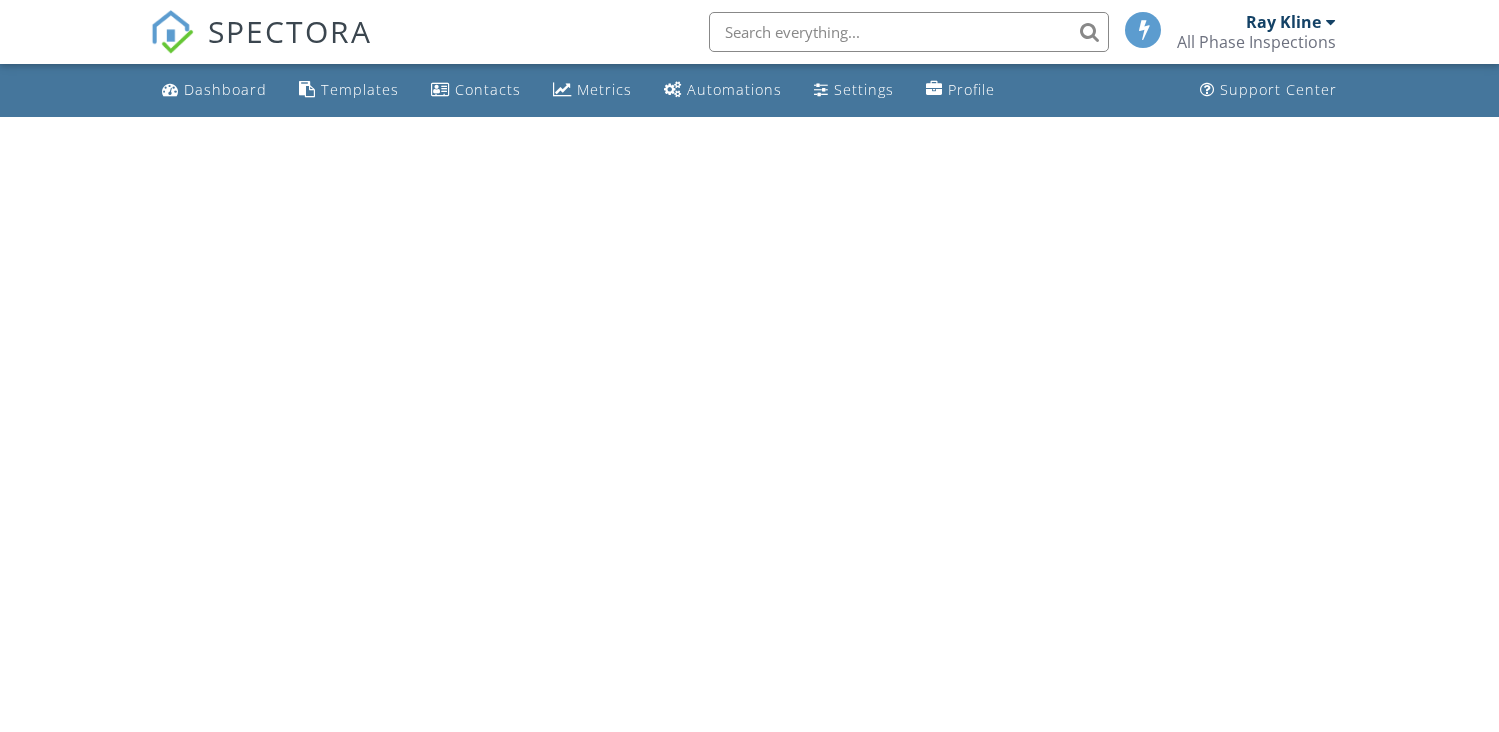 scroll, scrollTop: 0, scrollLeft: 0, axis: both 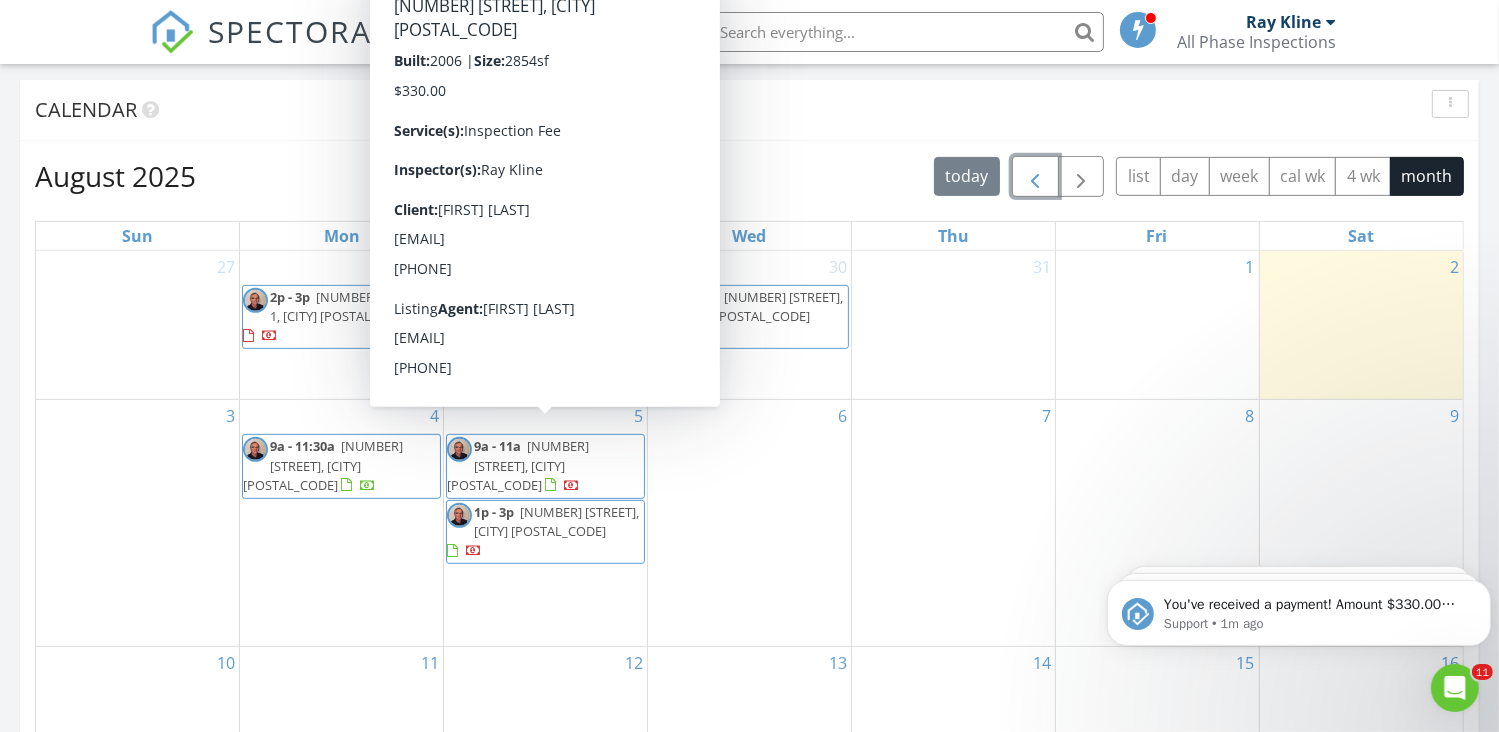 click at bounding box center [1035, 177] 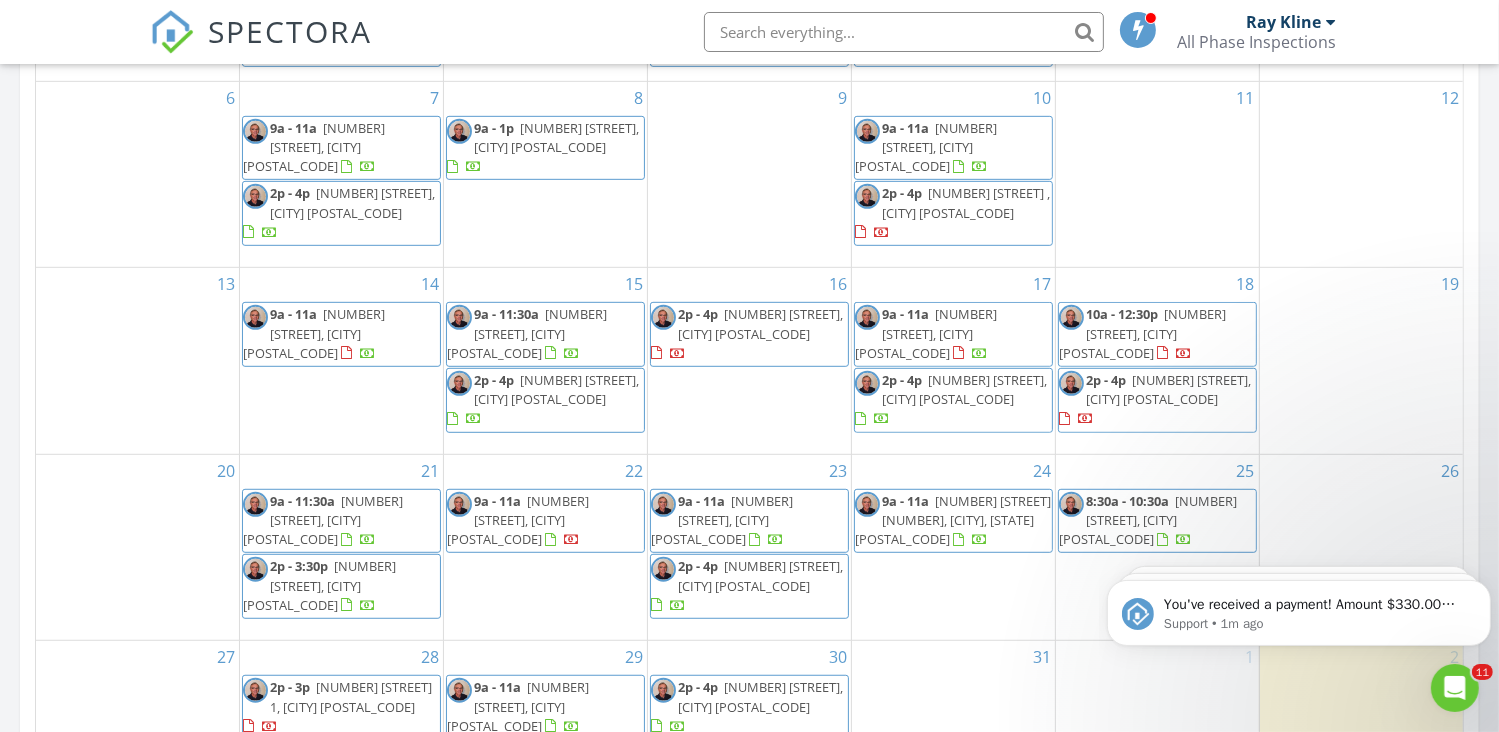 scroll, scrollTop: 1100, scrollLeft: 0, axis: vertical 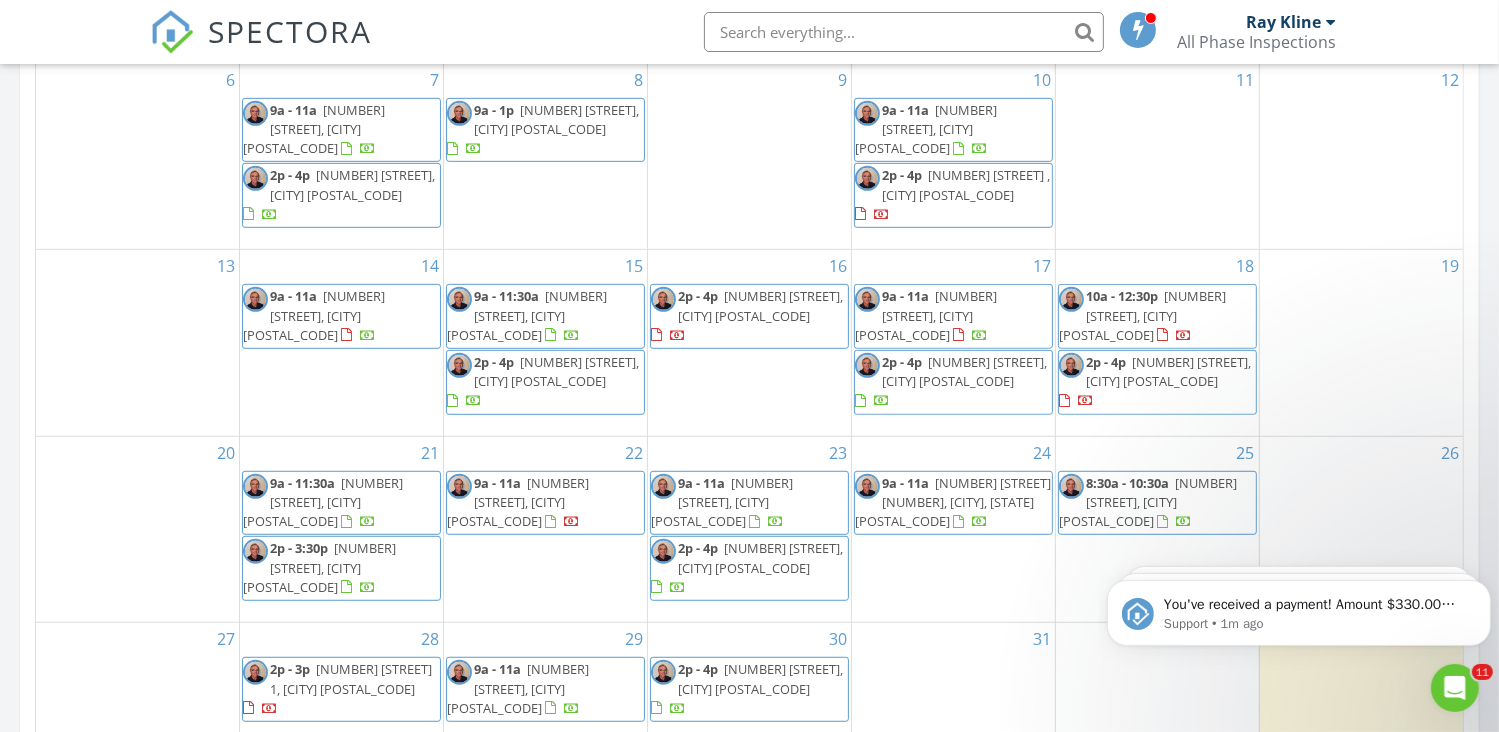 click on "1508 Forrestal Dr, Fort Collins 80526" at bounding box center [1168, 371] 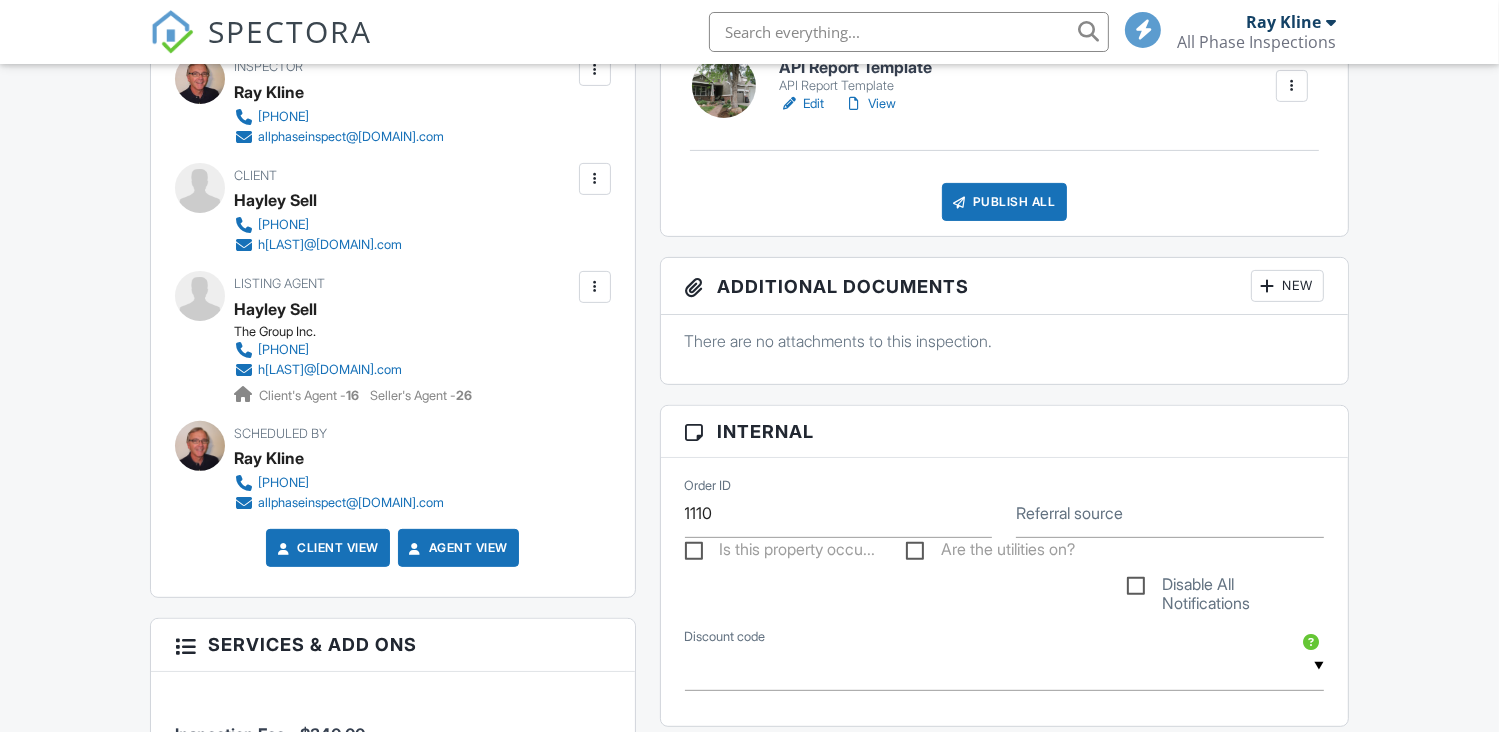 scroll, scrollTop: 1086, scrollLeft: 0, axis: vertical 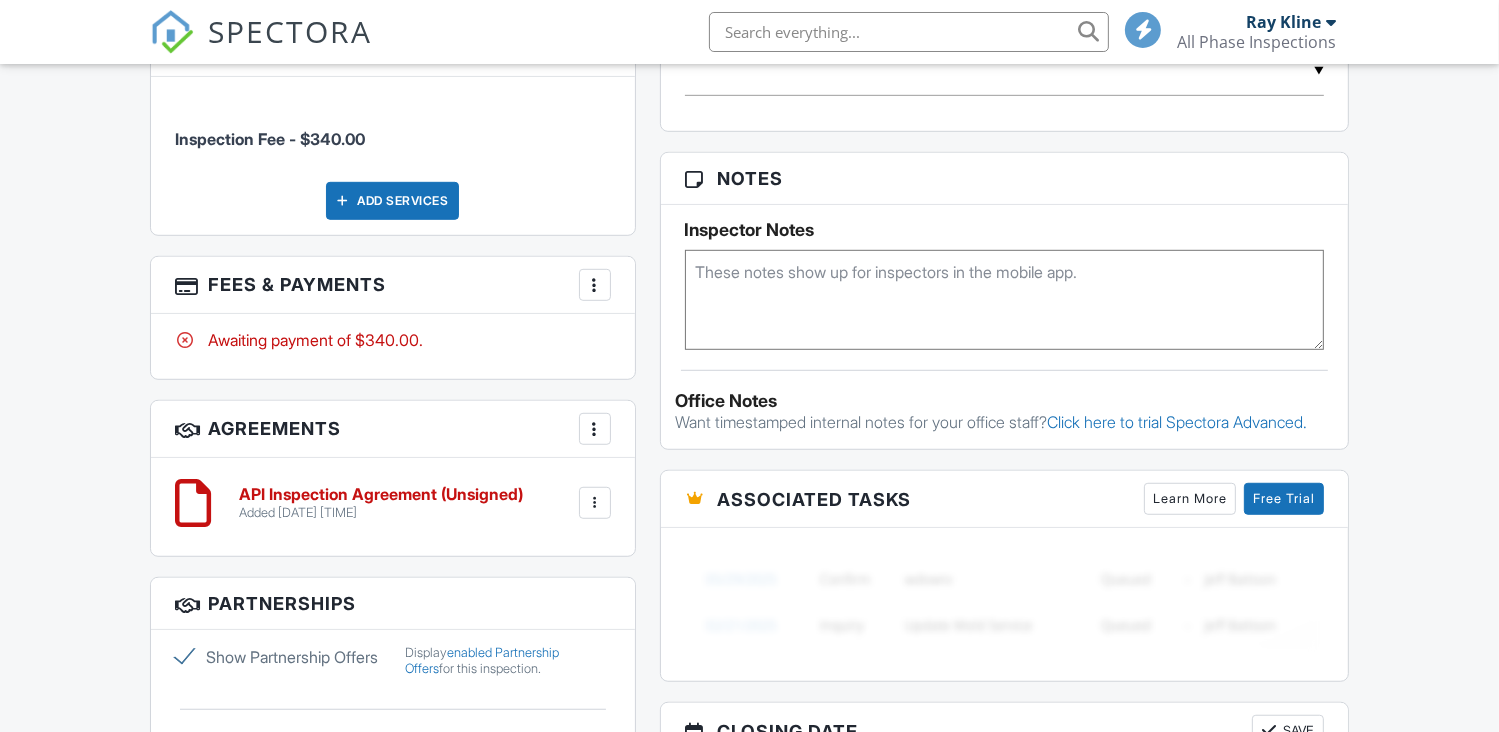 click at bounding box center (595, 285) 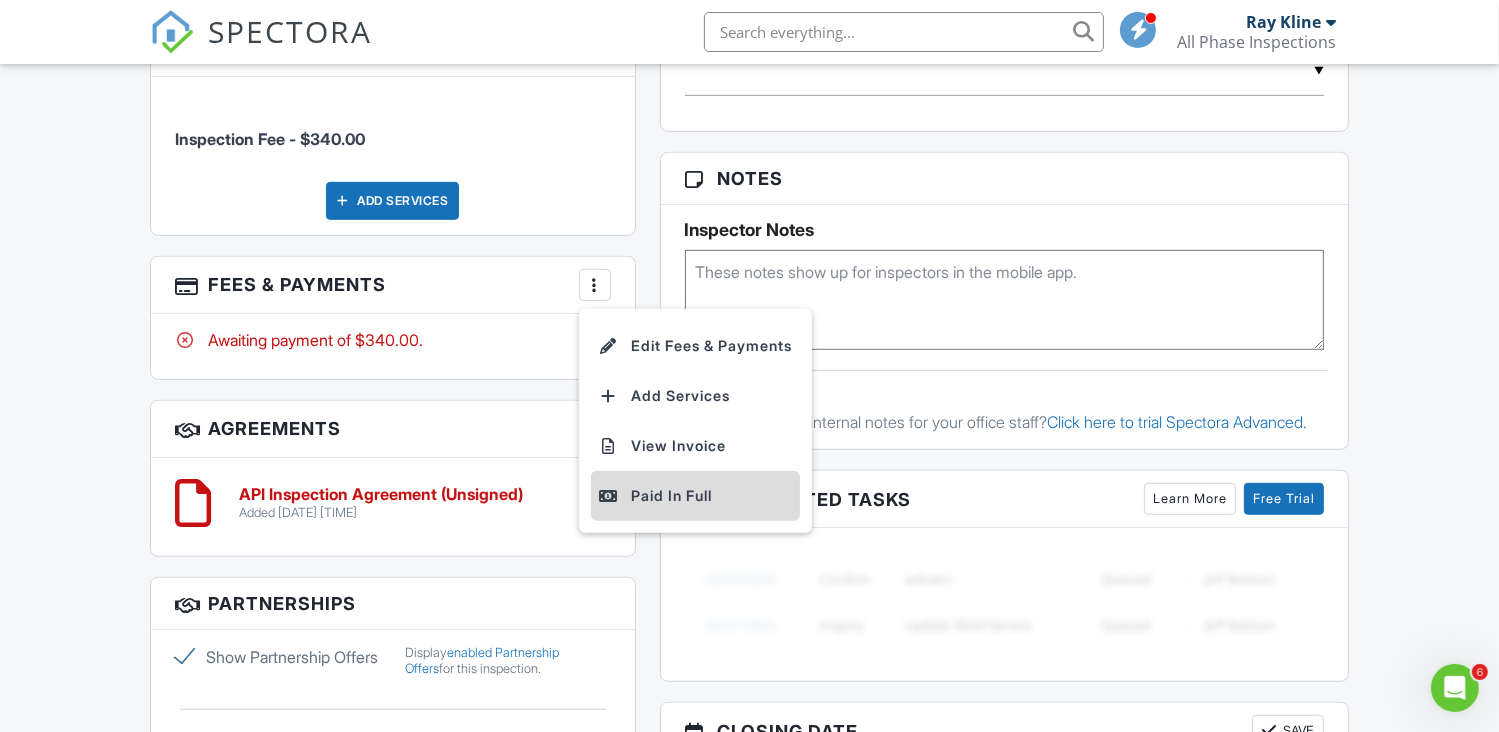 scroll, scrollTop: 0, scrollLeft: 0, axis: both 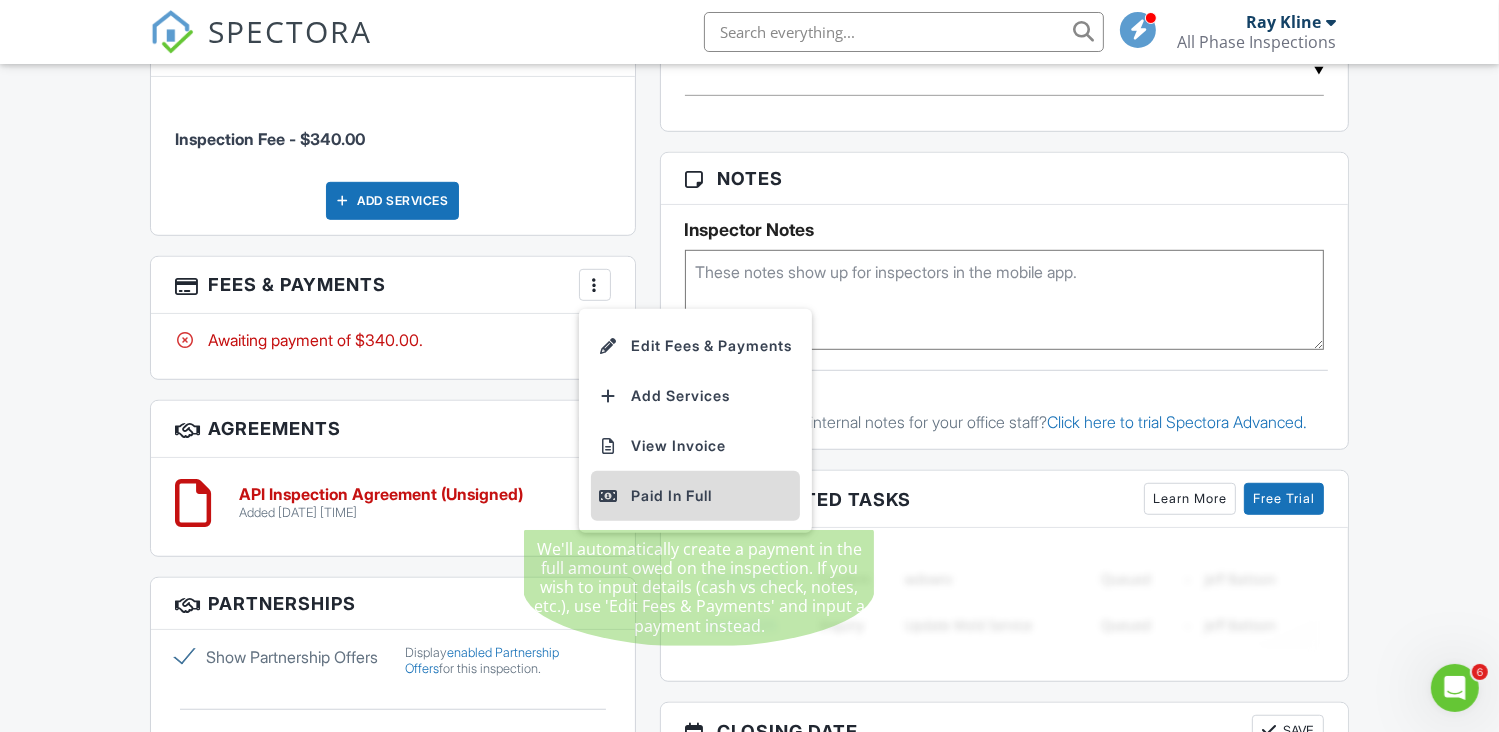 click on "Paid In Full" at bounding box center [695, 496] 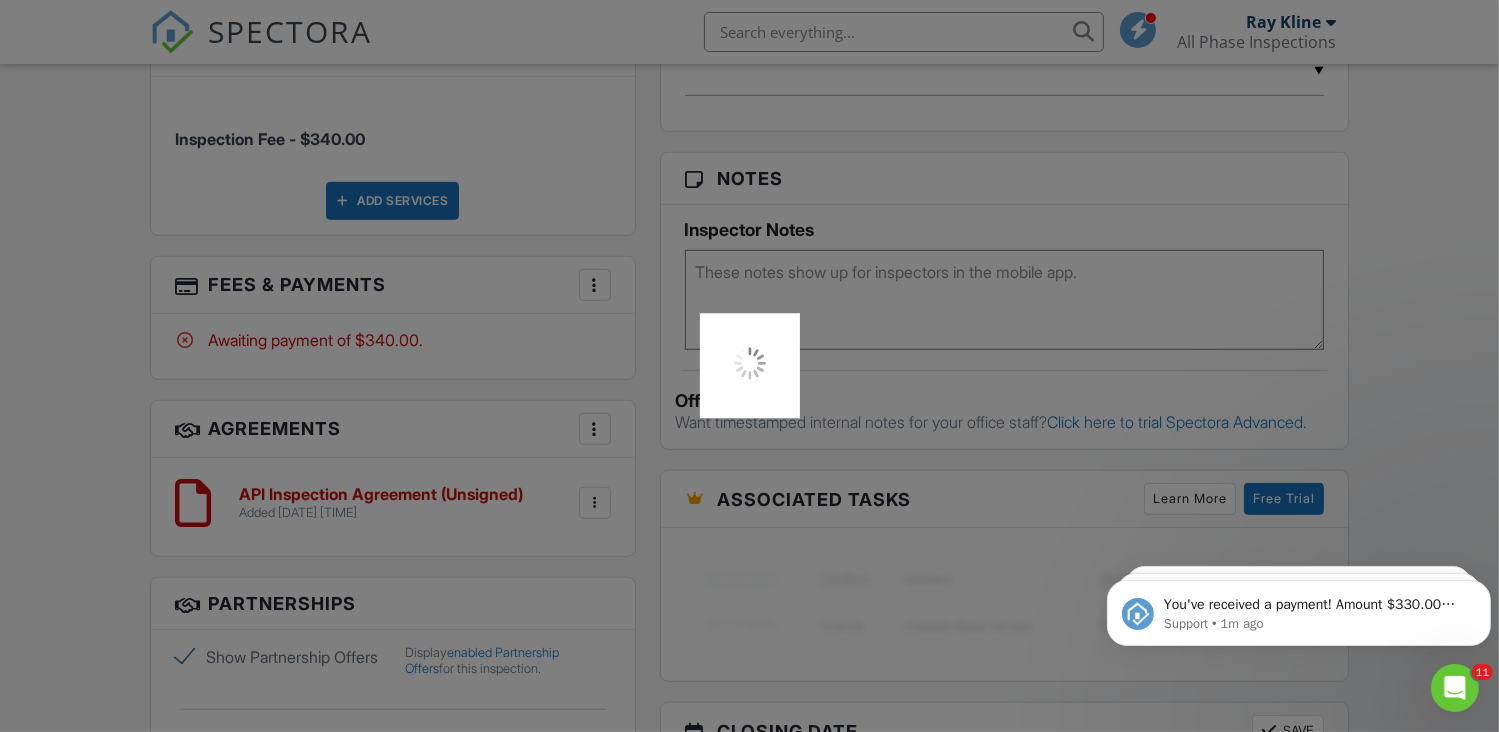 scroll, scrollTop: 0, scrollLeft: 0, axis: both 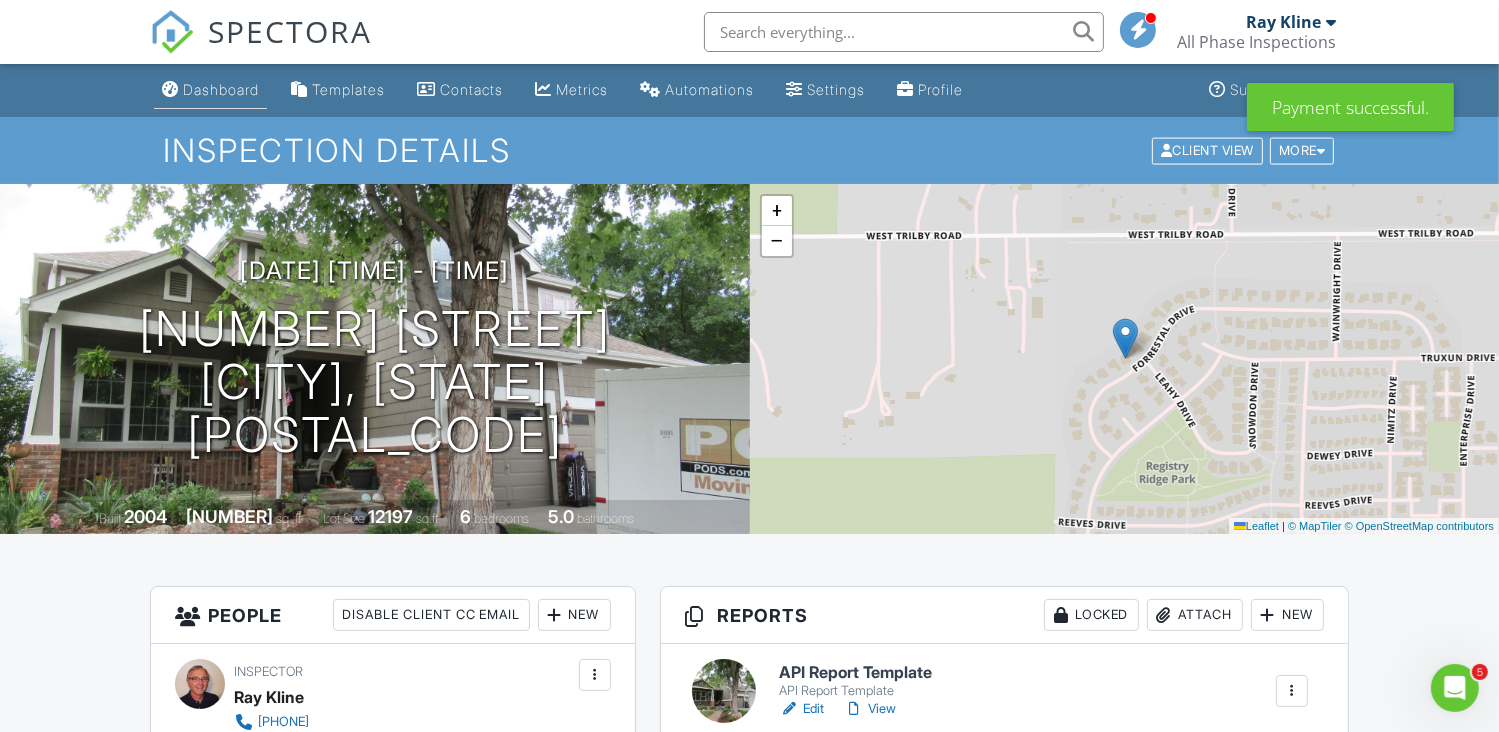 click on "Dashboard" at bounding box center (221, 89) 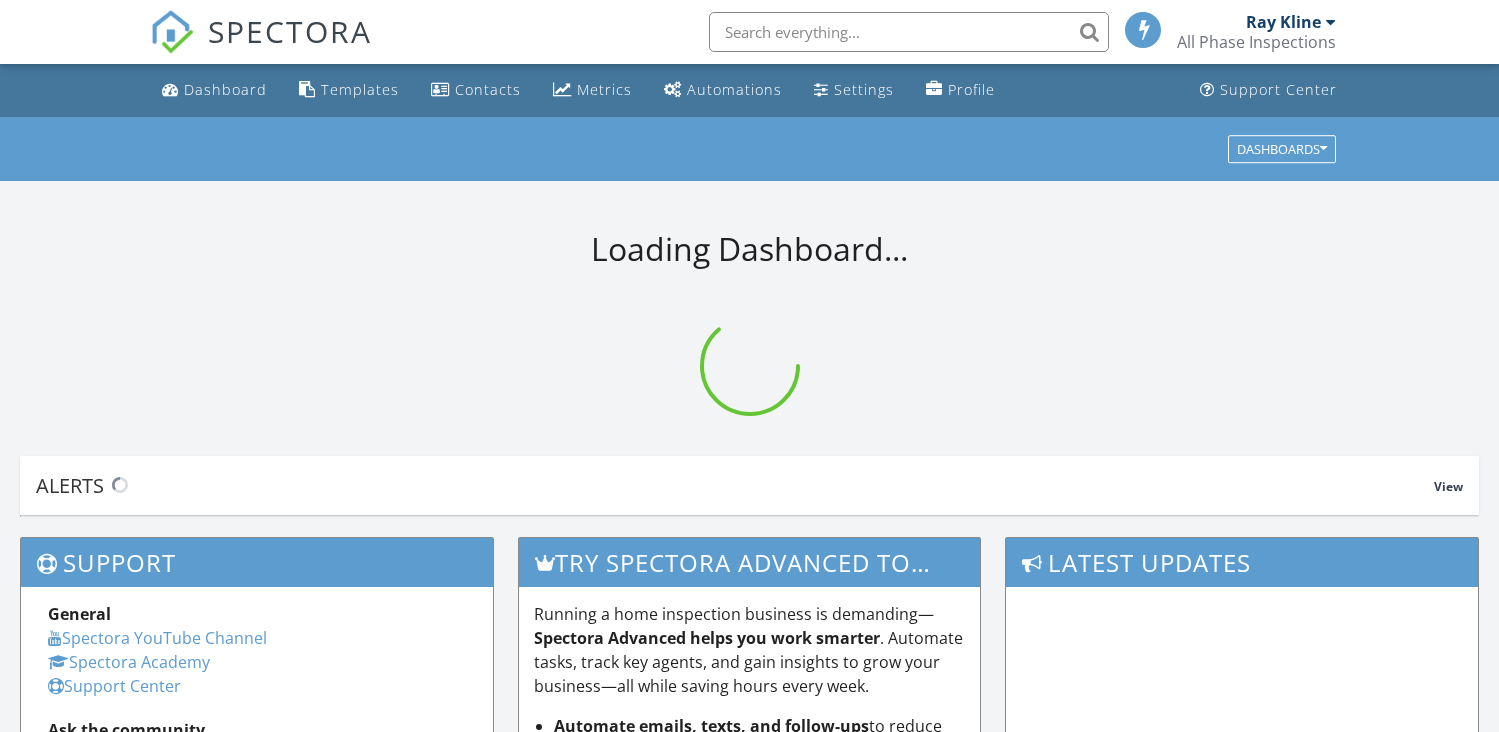 scroll, scrollTop: 0, scrollLeft: 0, axis: both 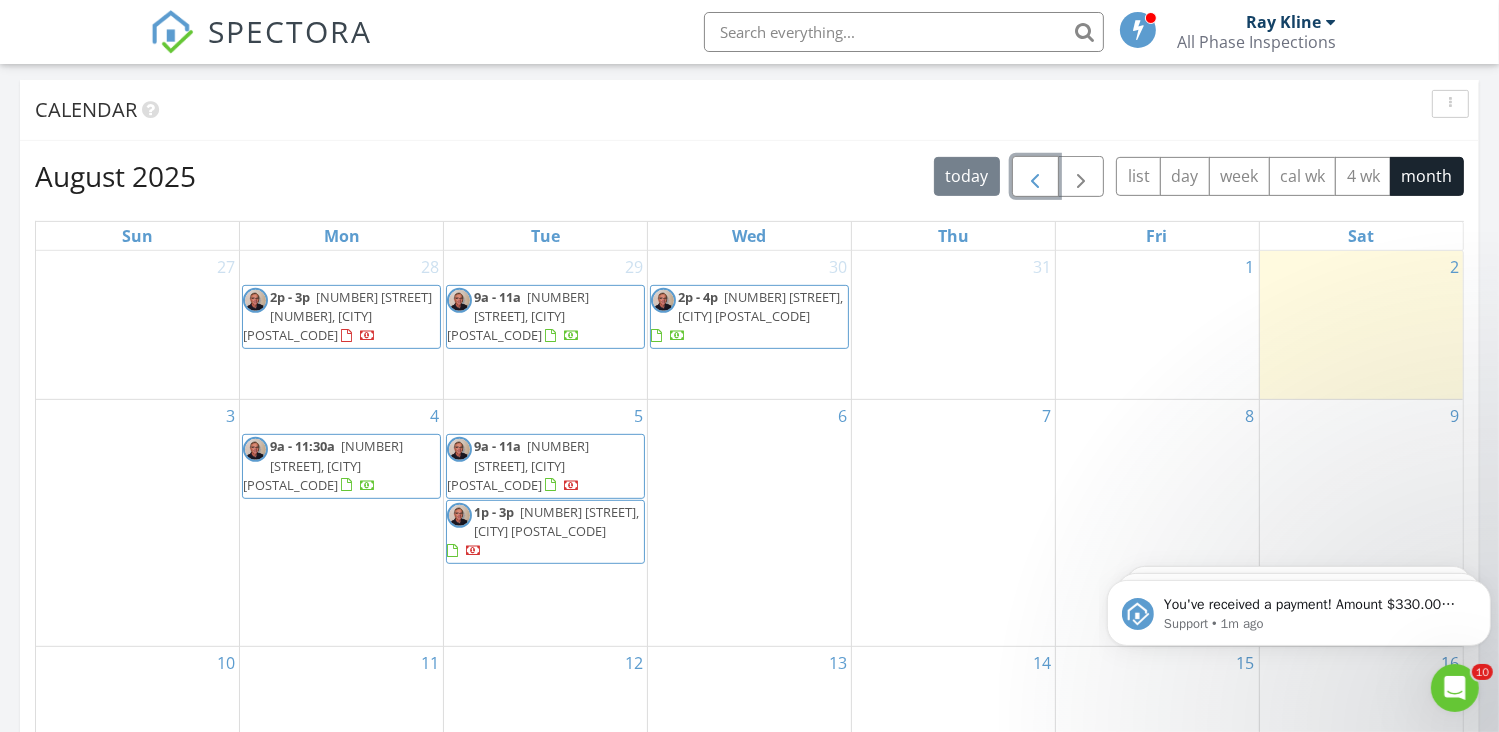 click at bounding box center (1035, 177) 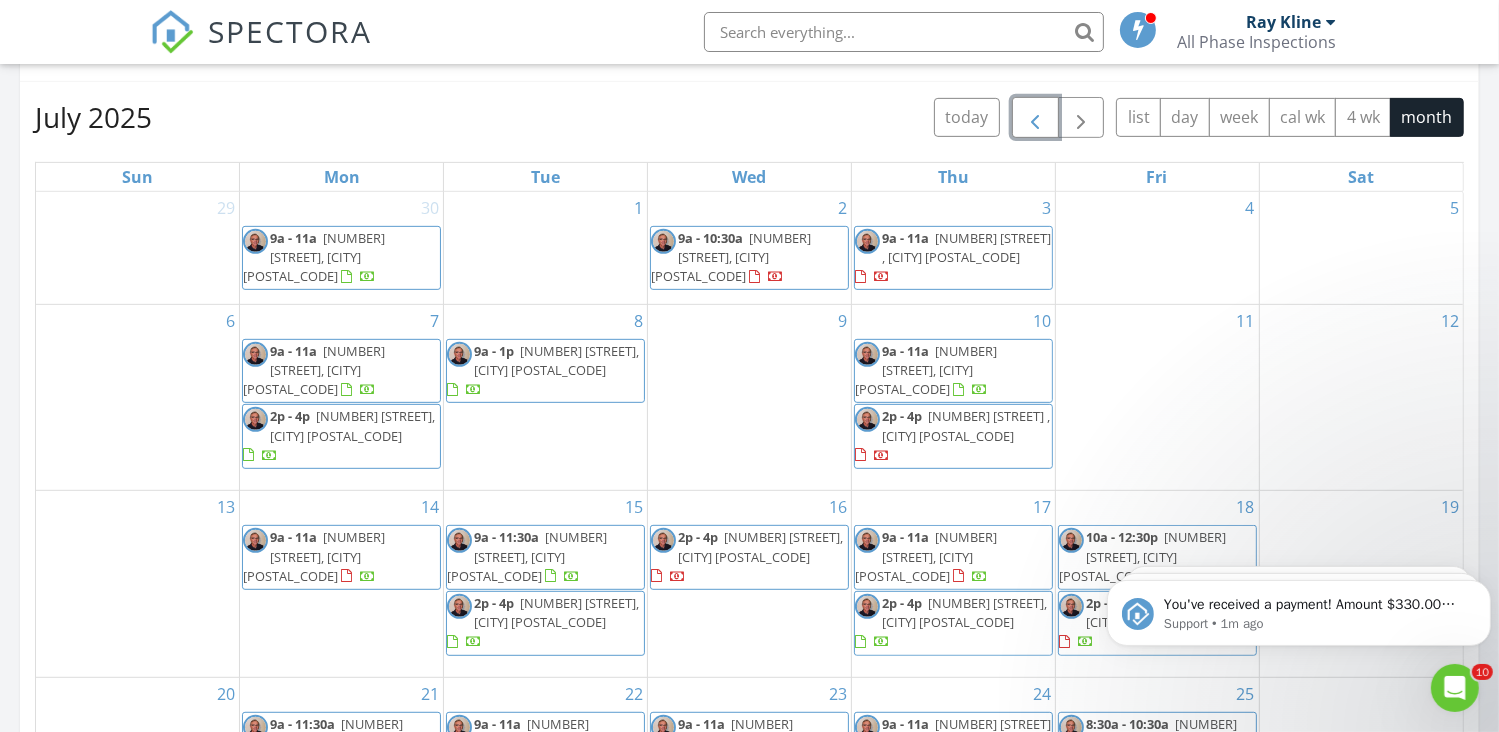 scroll, scrollTop: 1000, scrollLeft: 0, axis: vertical 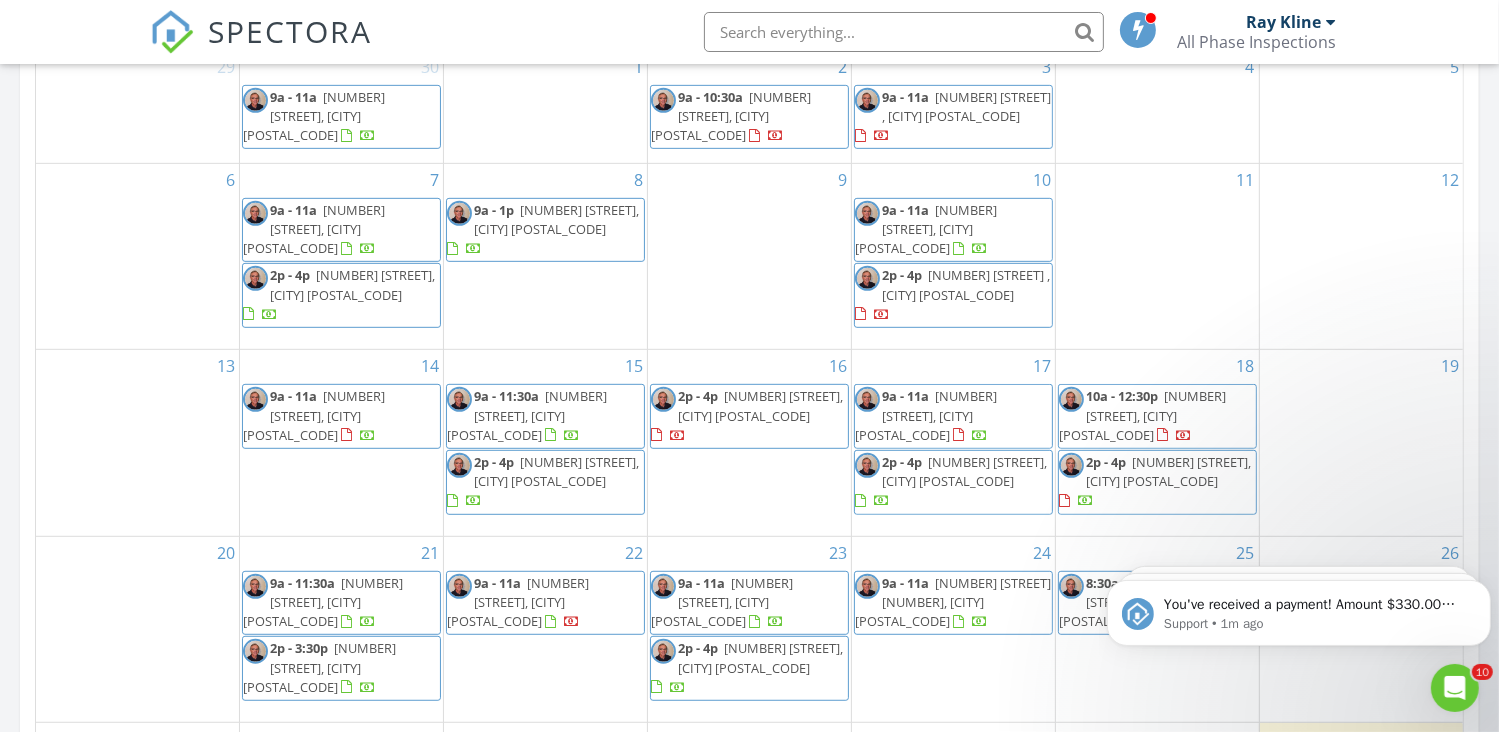 click on "242 N Cove Dr, Loveland 80537" at bounding box center (1142, 415) 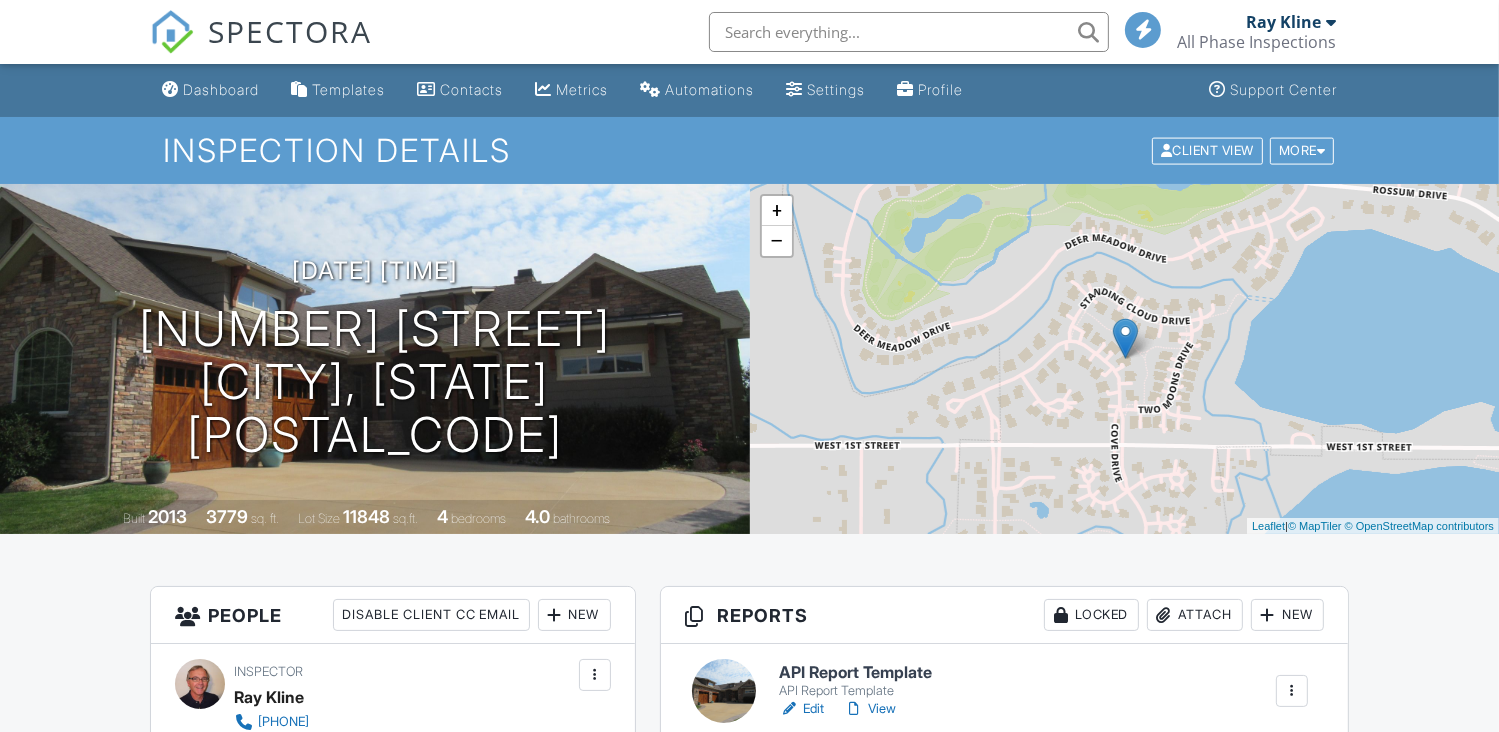 scroll, scrollTop: 1000, scrollLeft: 0, axis: vertical 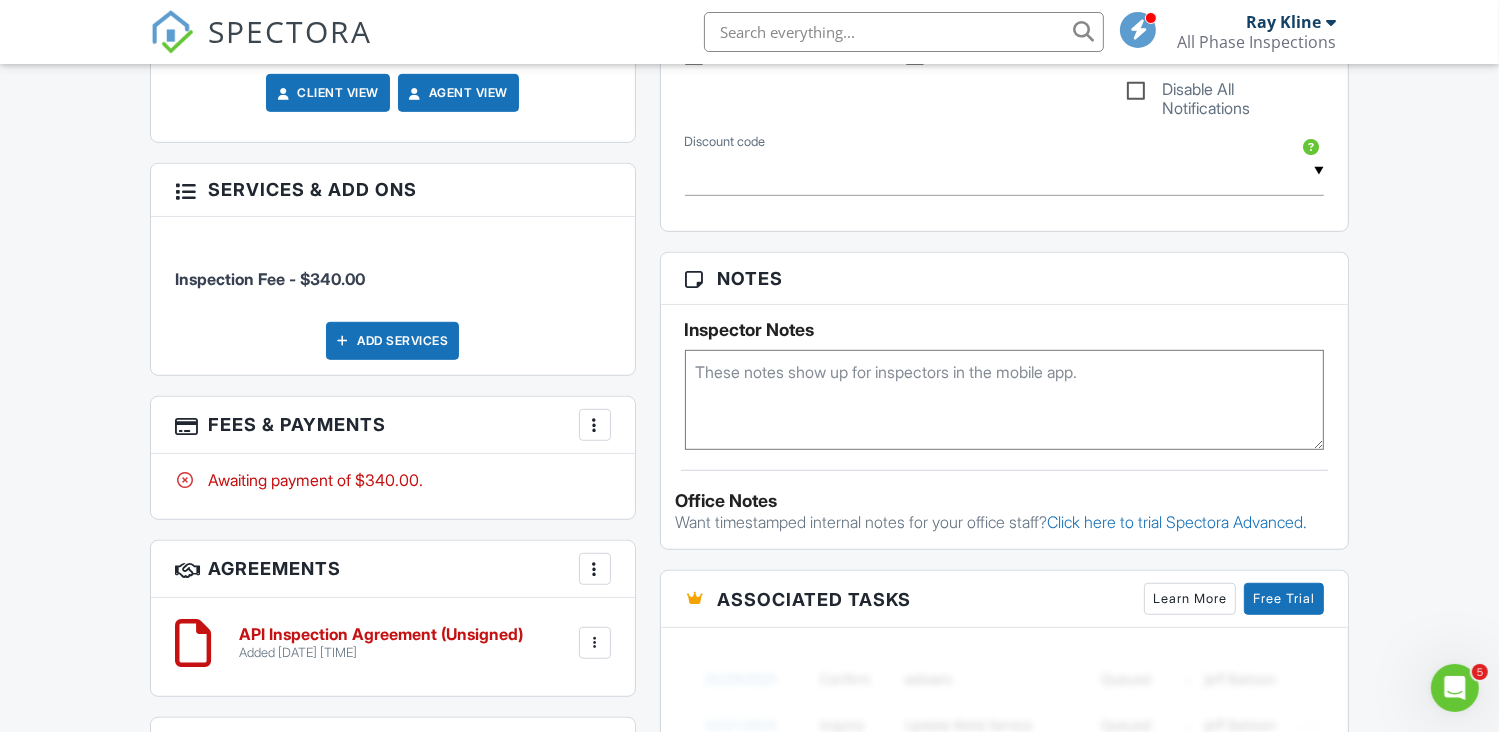 click at bounding box center (595, 425) 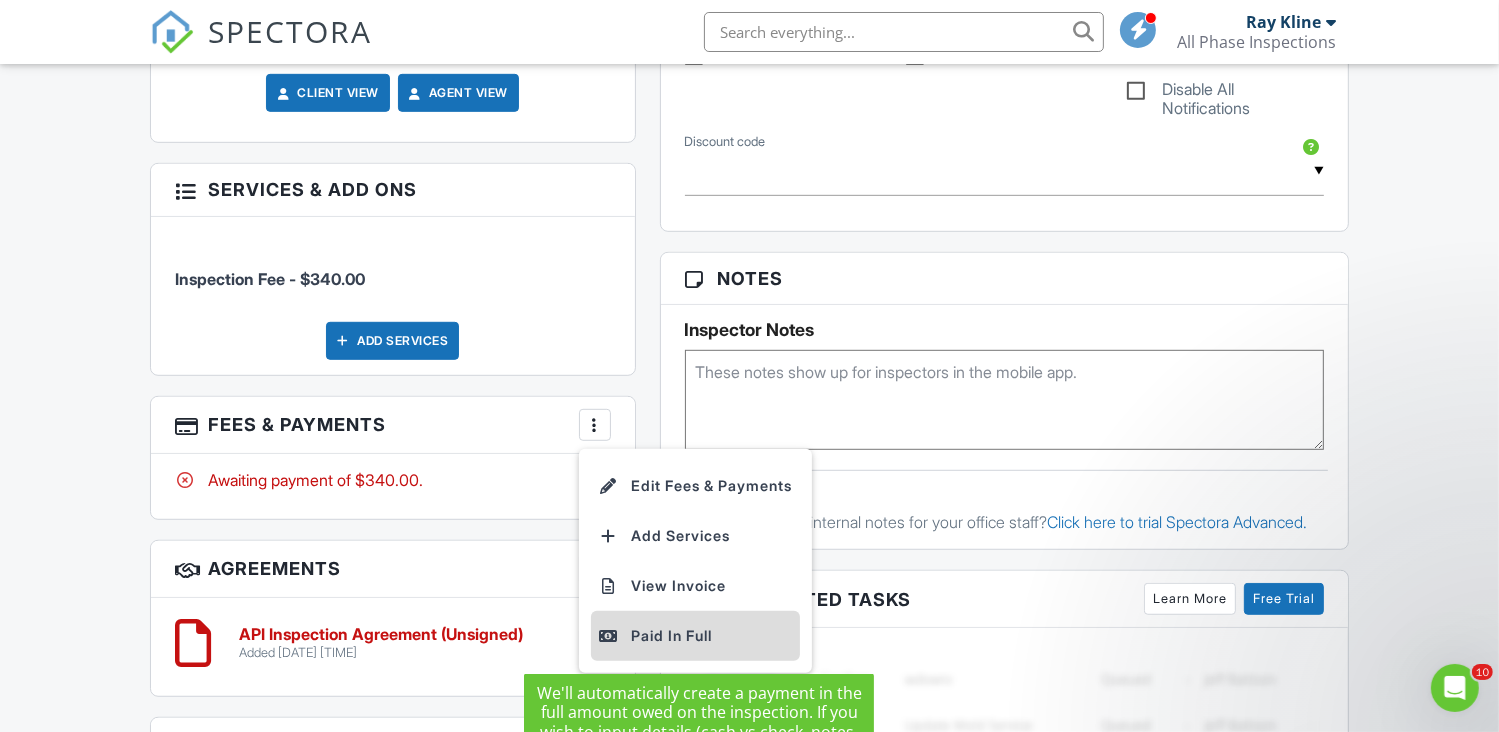 click on "Paid In Full" at bounding box center (695, 636) 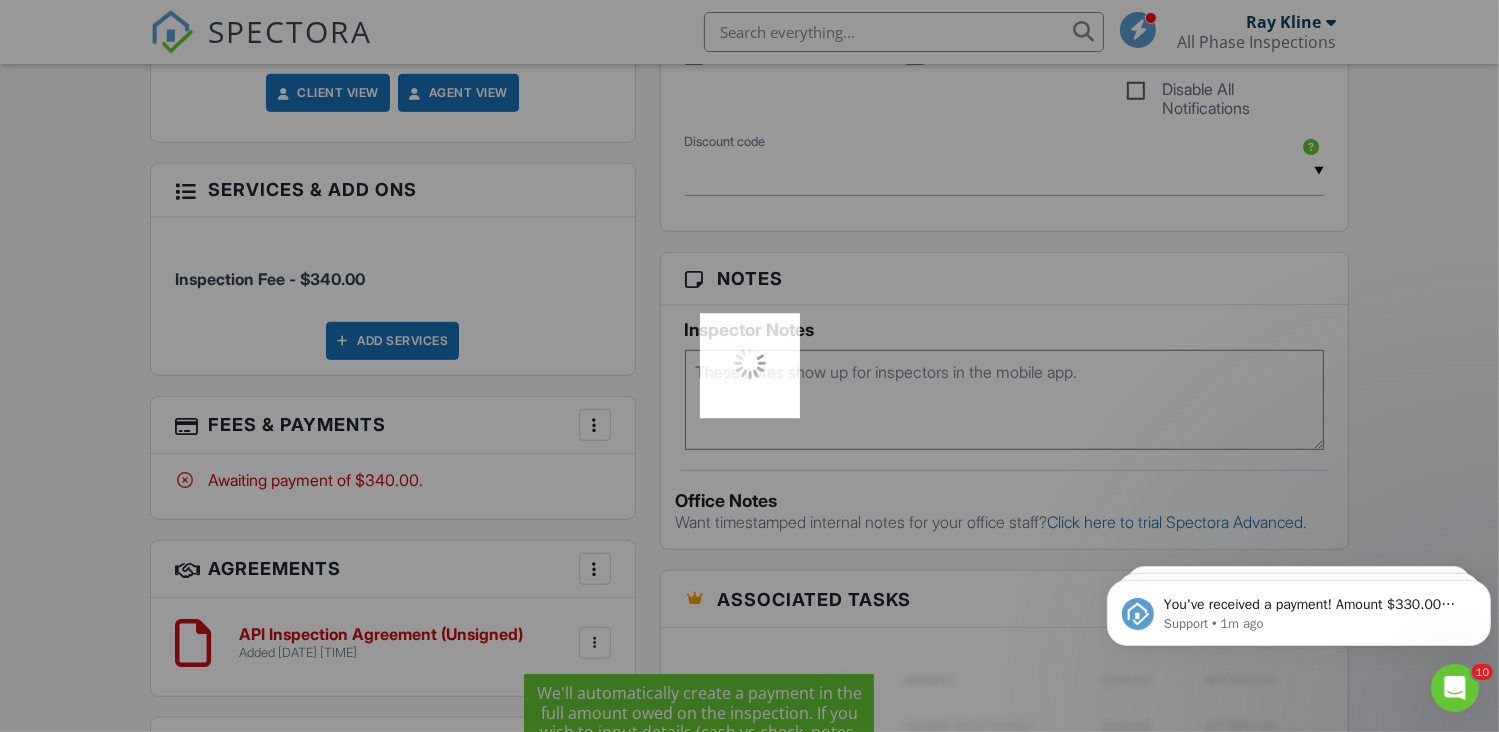 scroll, scrollTop: 0, scrollLeft: 0, axis: both 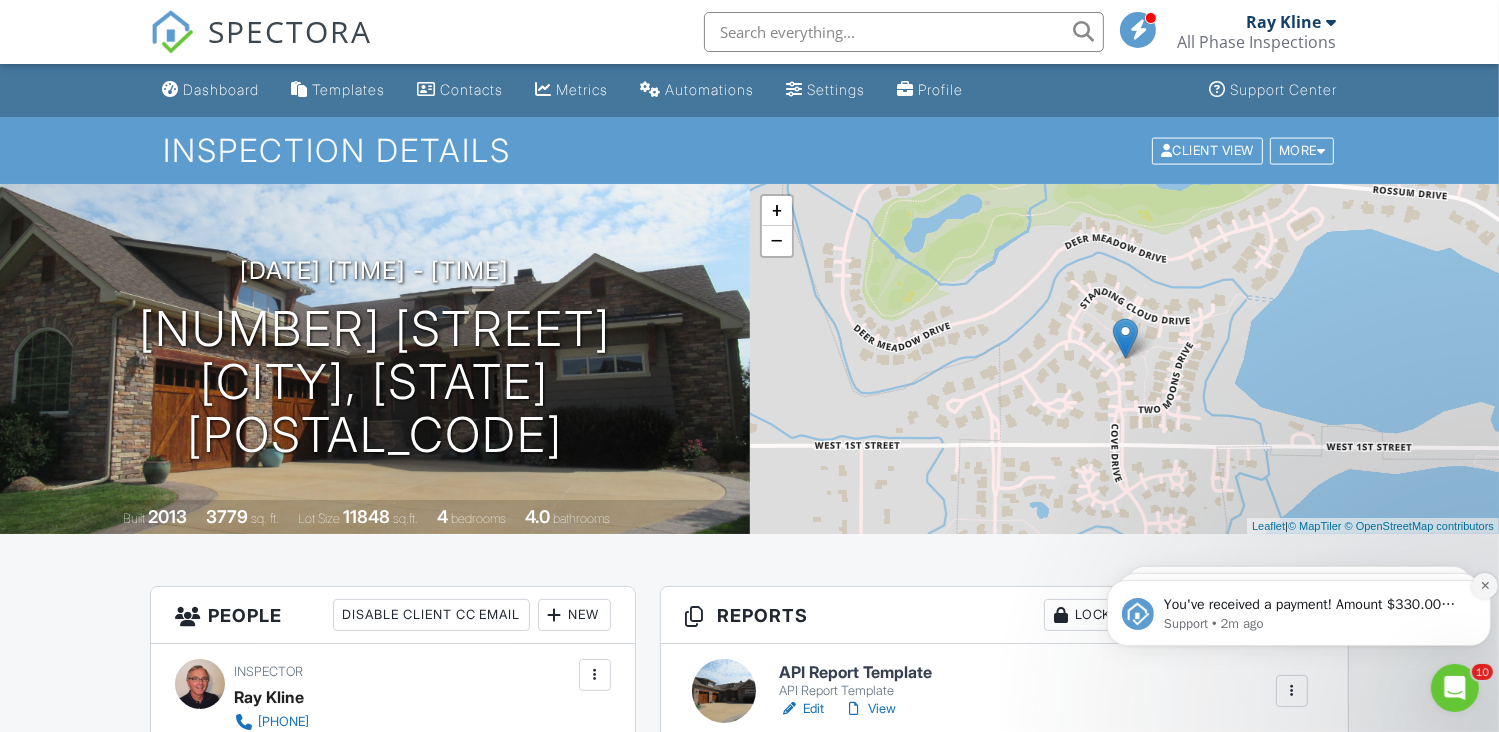 click 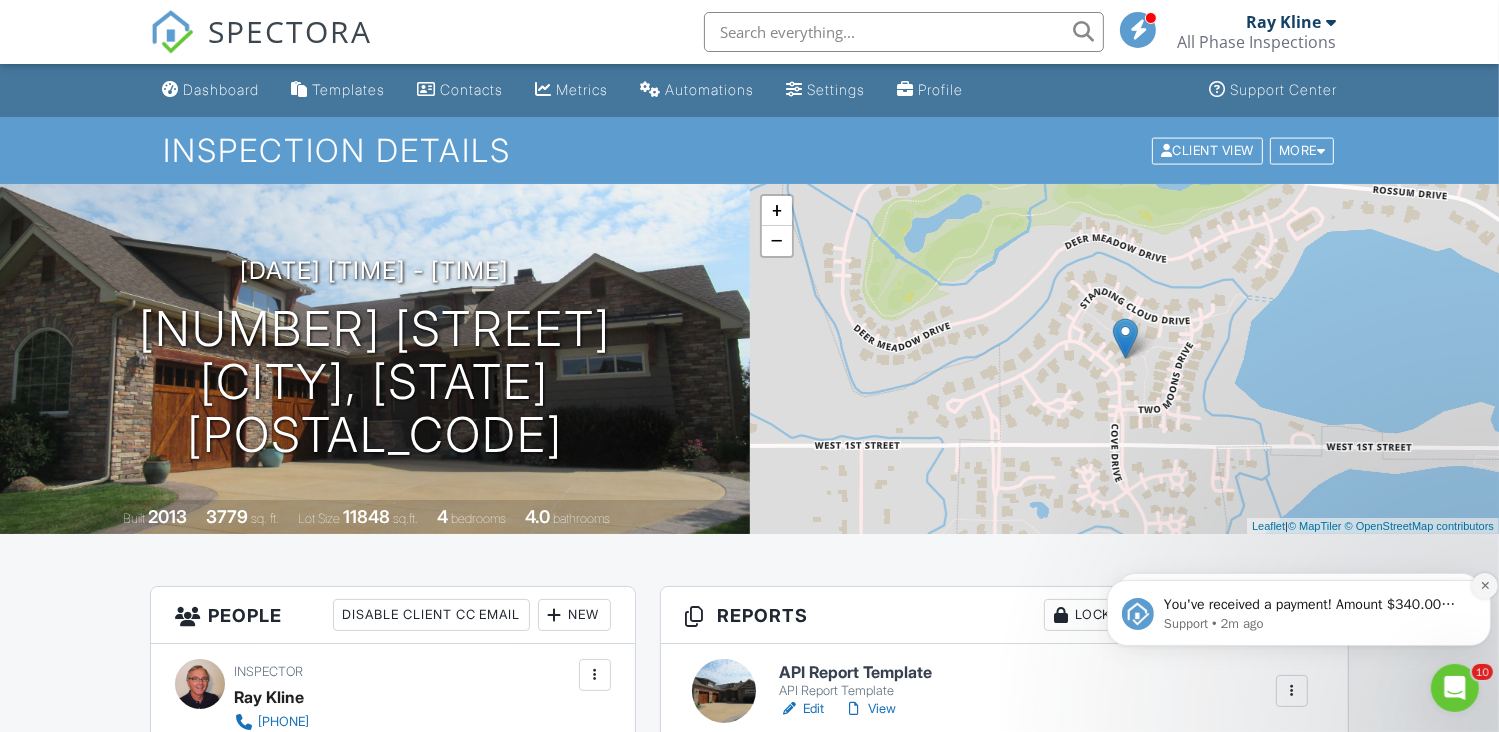 click 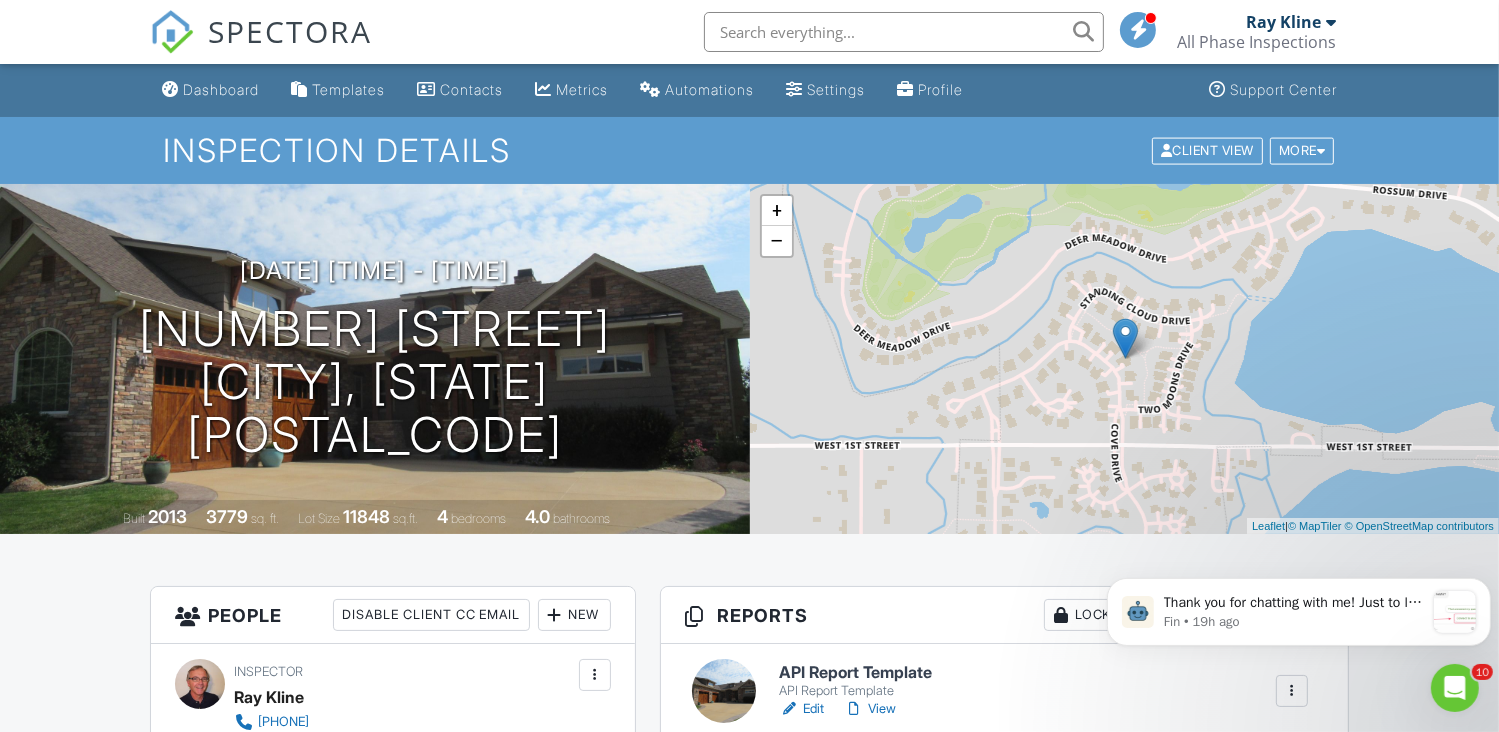 click 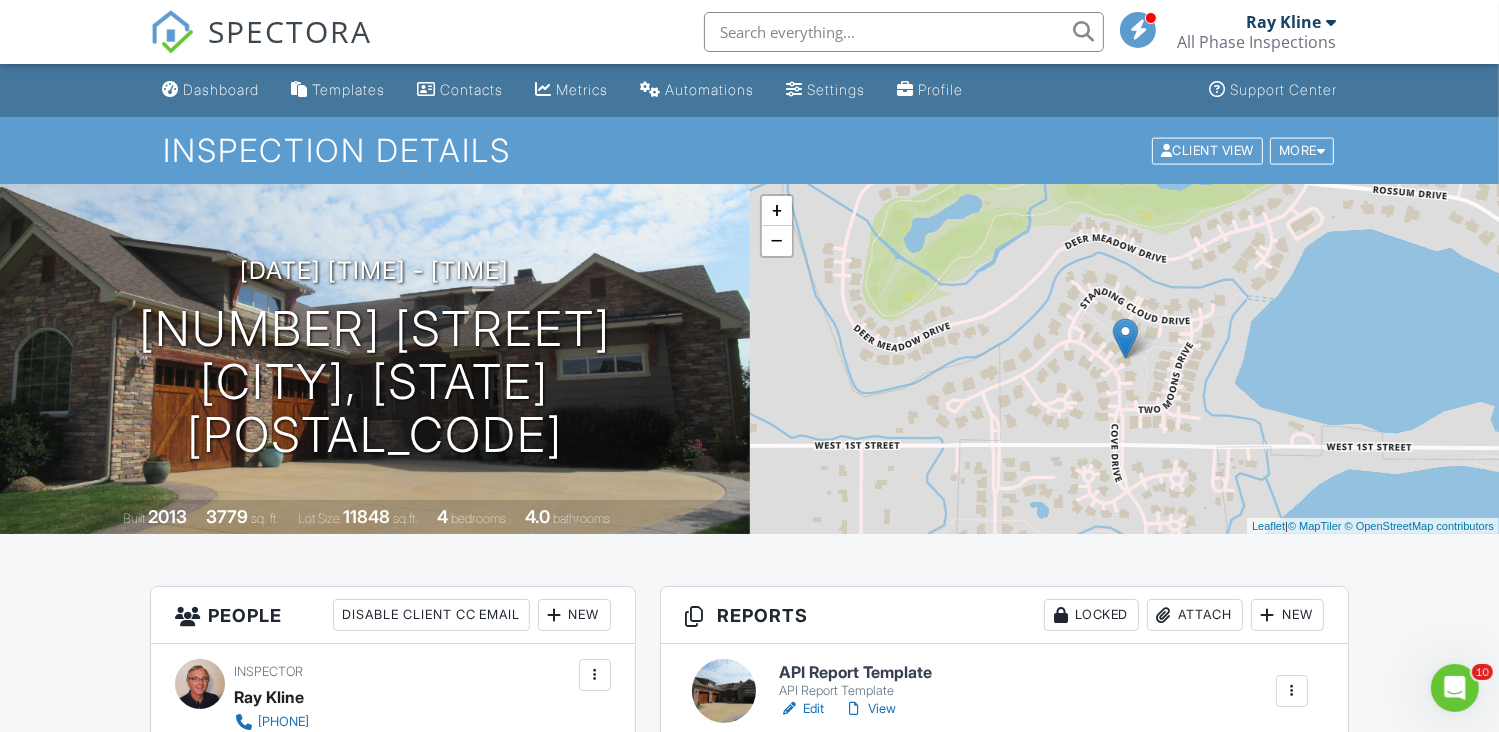 click 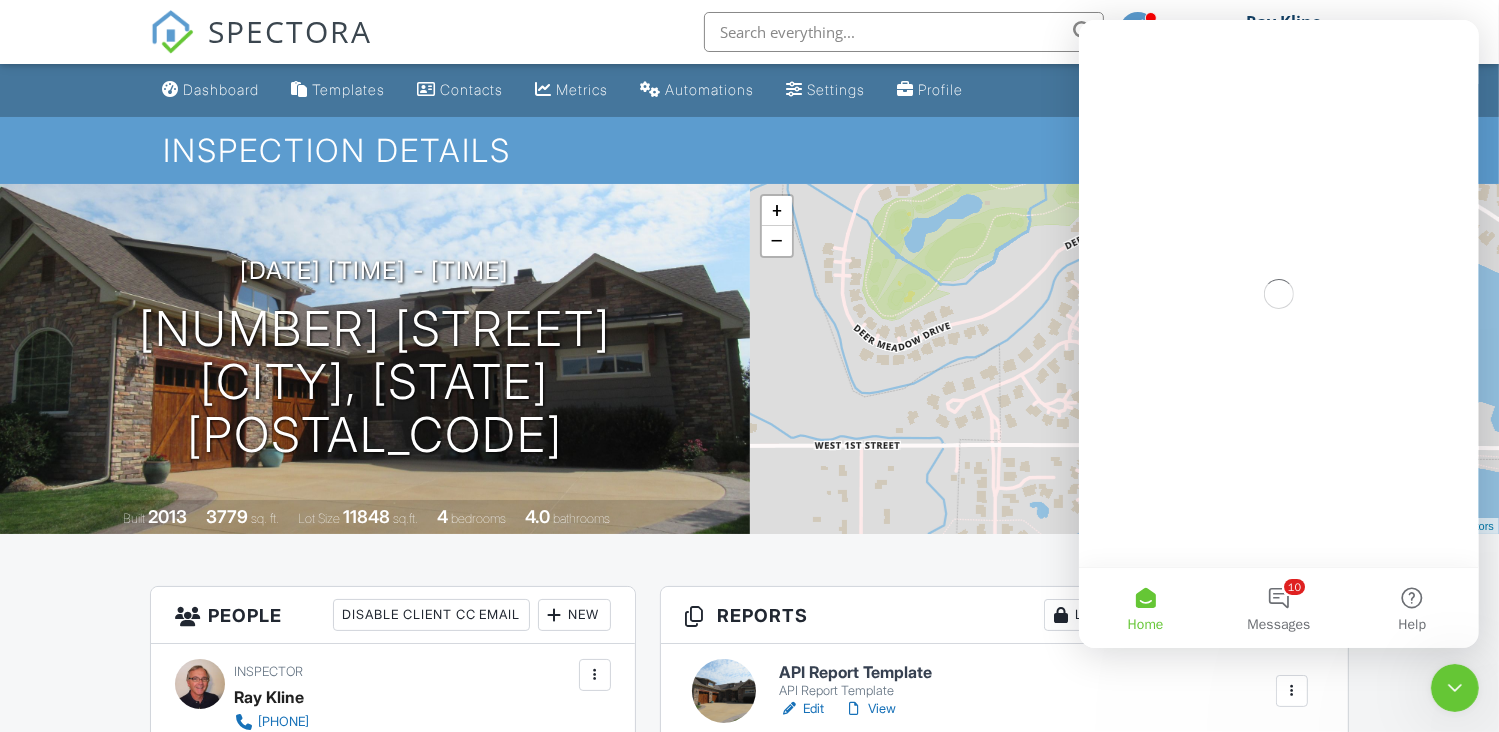 scroll, scrollTop: 0, scrollLeft: 0, axis: both 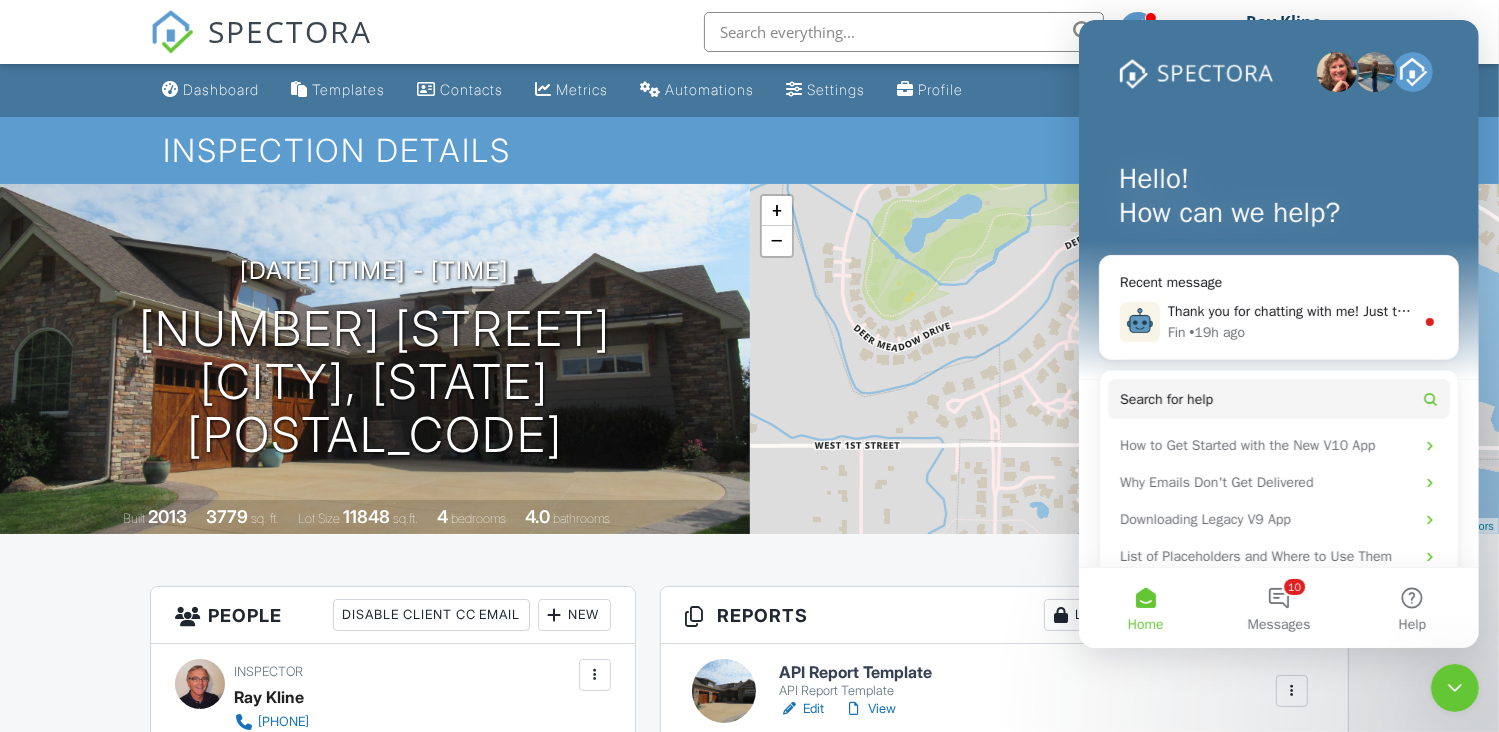 click 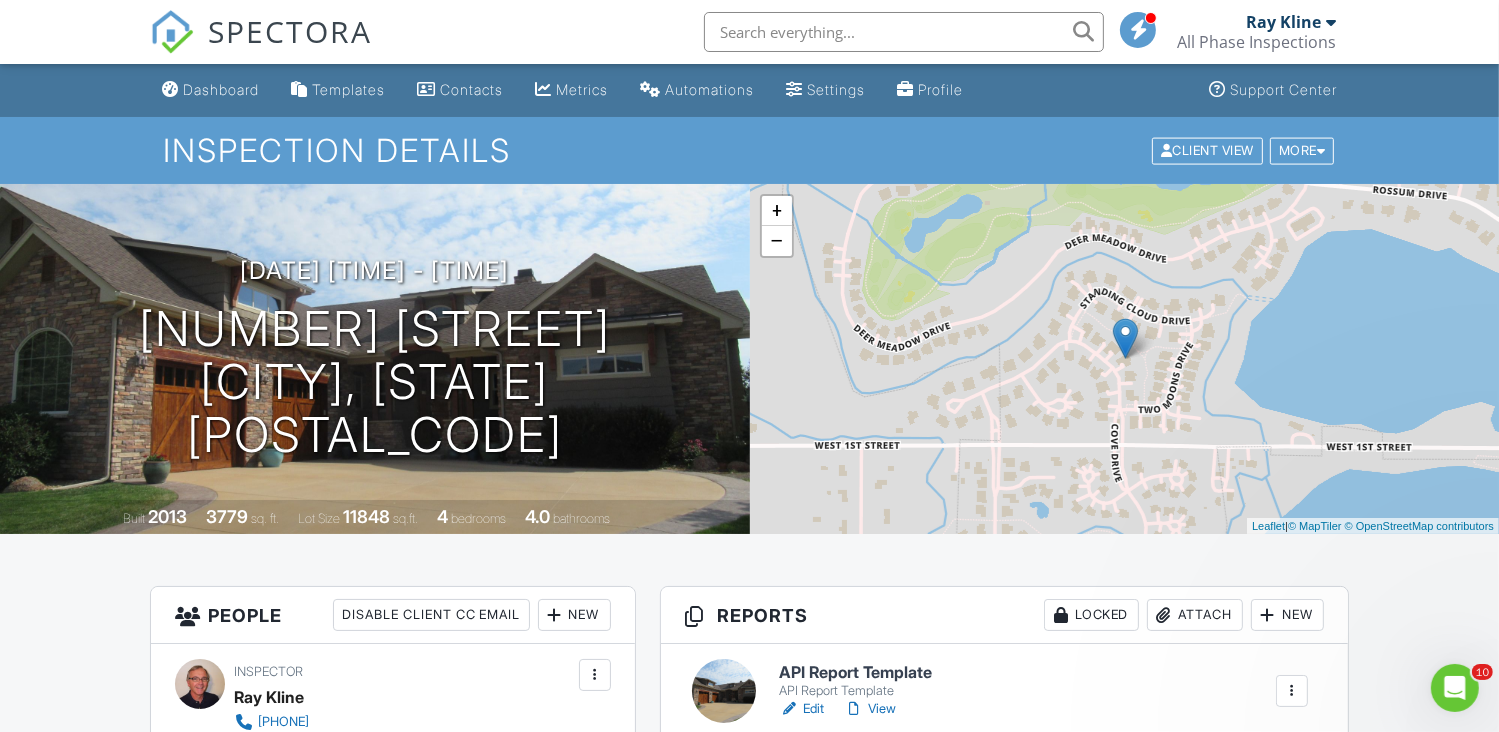 scroll, scrollTop: 0, scrollLeft: 0, axis: both 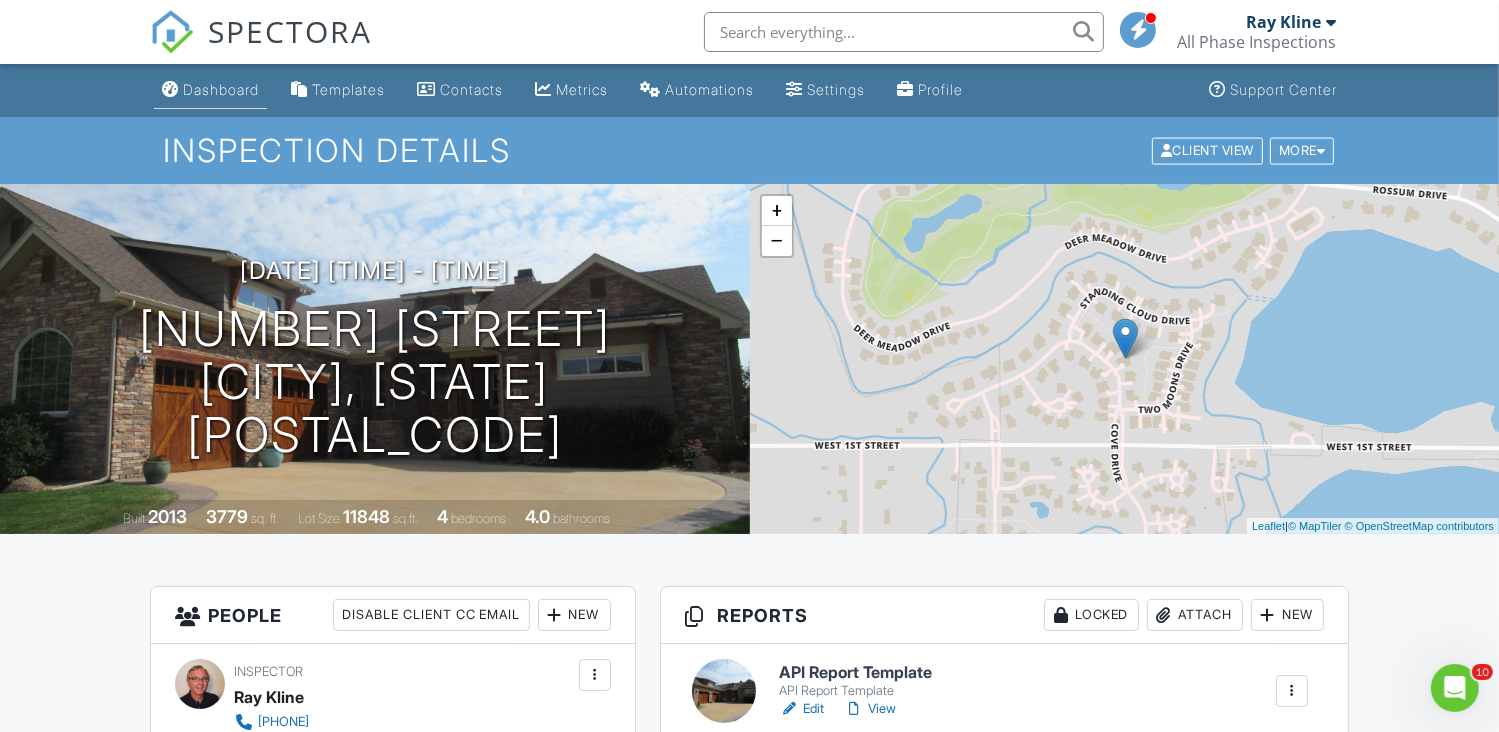 click on "Dashboard" at bounding box center (210, 90) 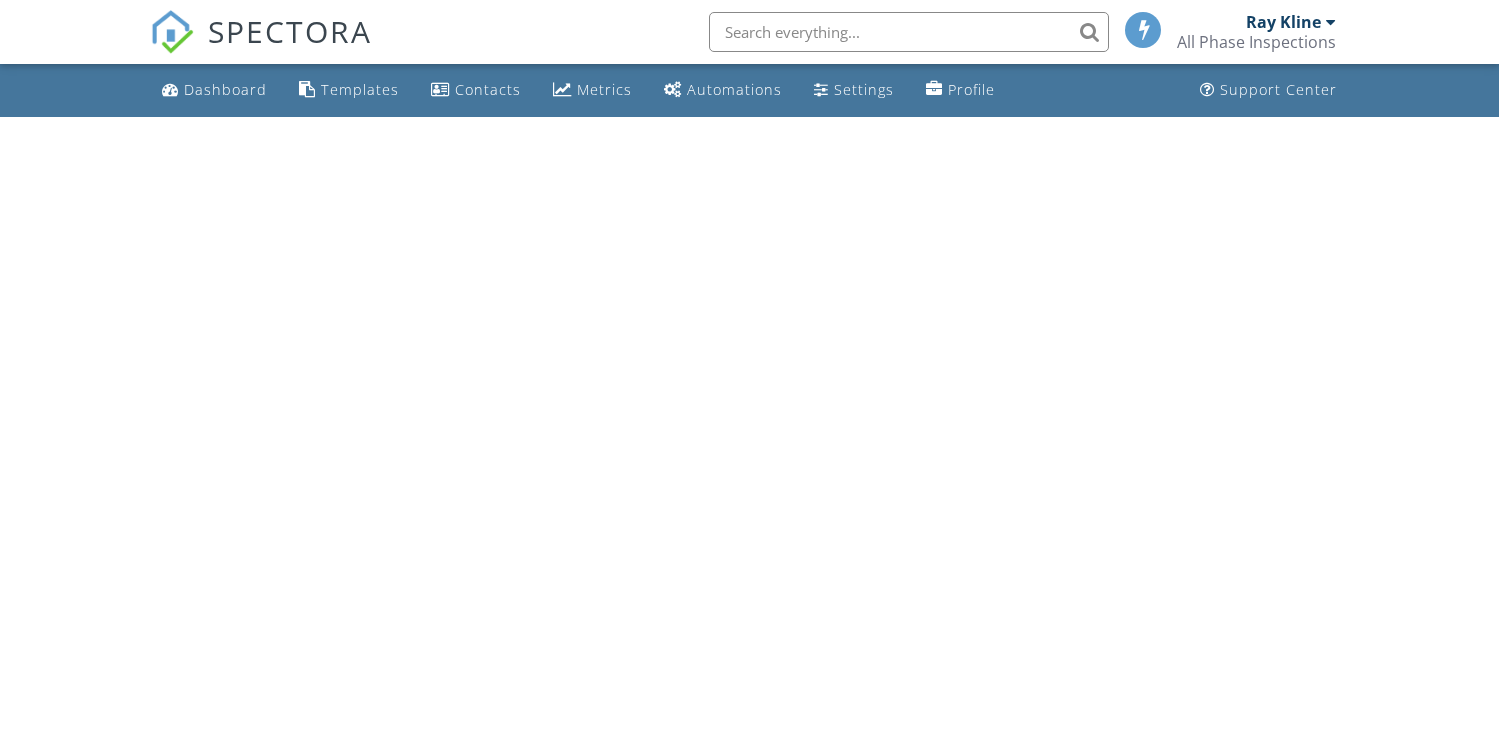 scroll, scrollTop: 0, scrollLeft: 0, axis: both 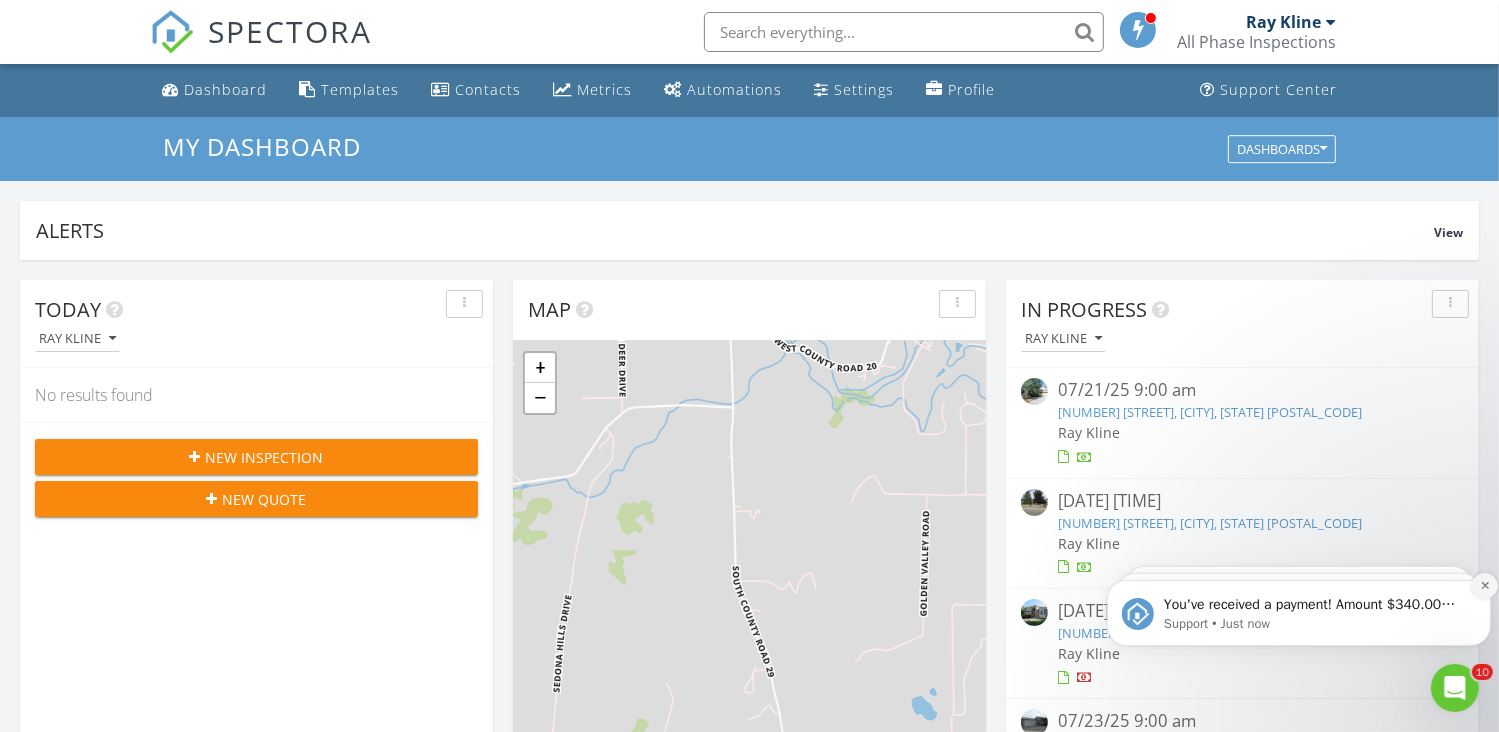 click at bounding box center [1484, 585] 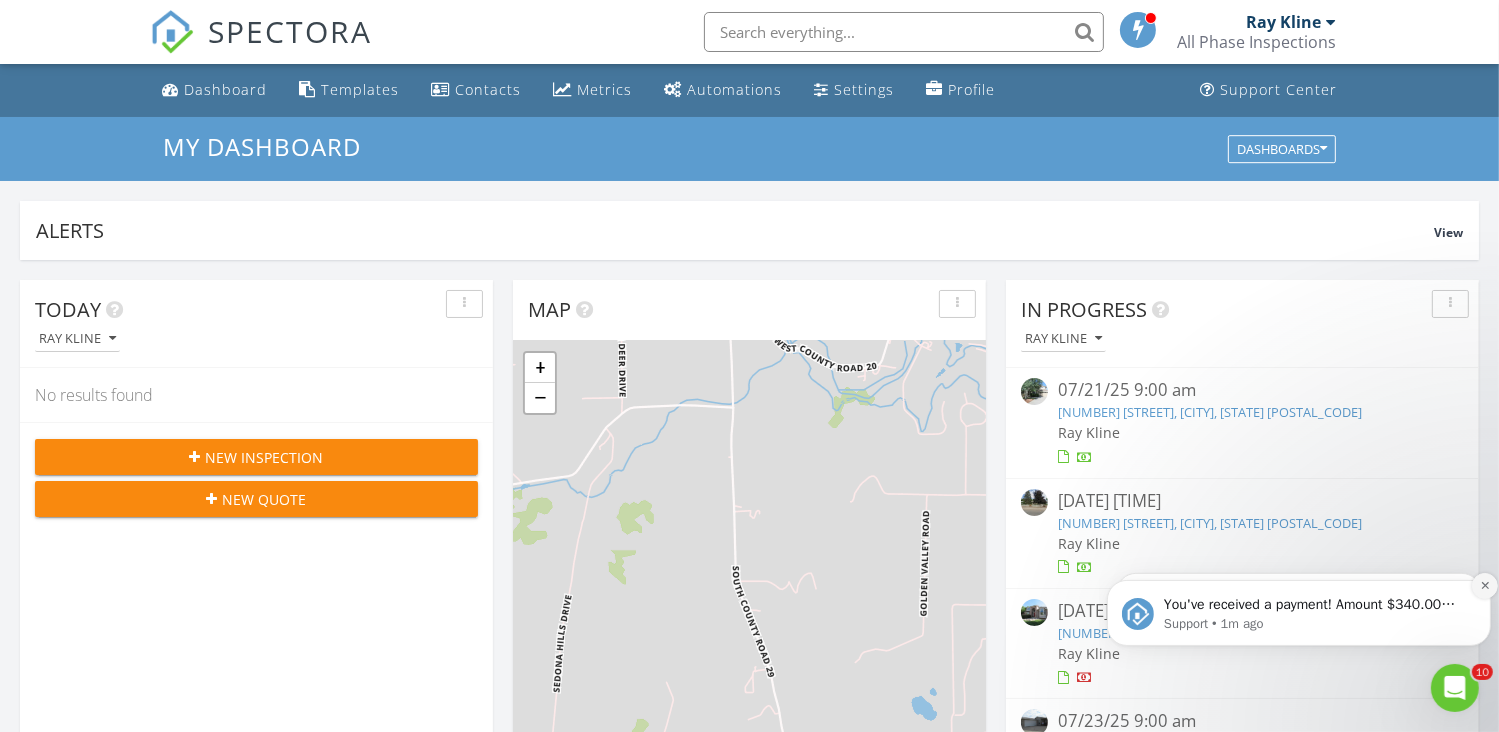 click 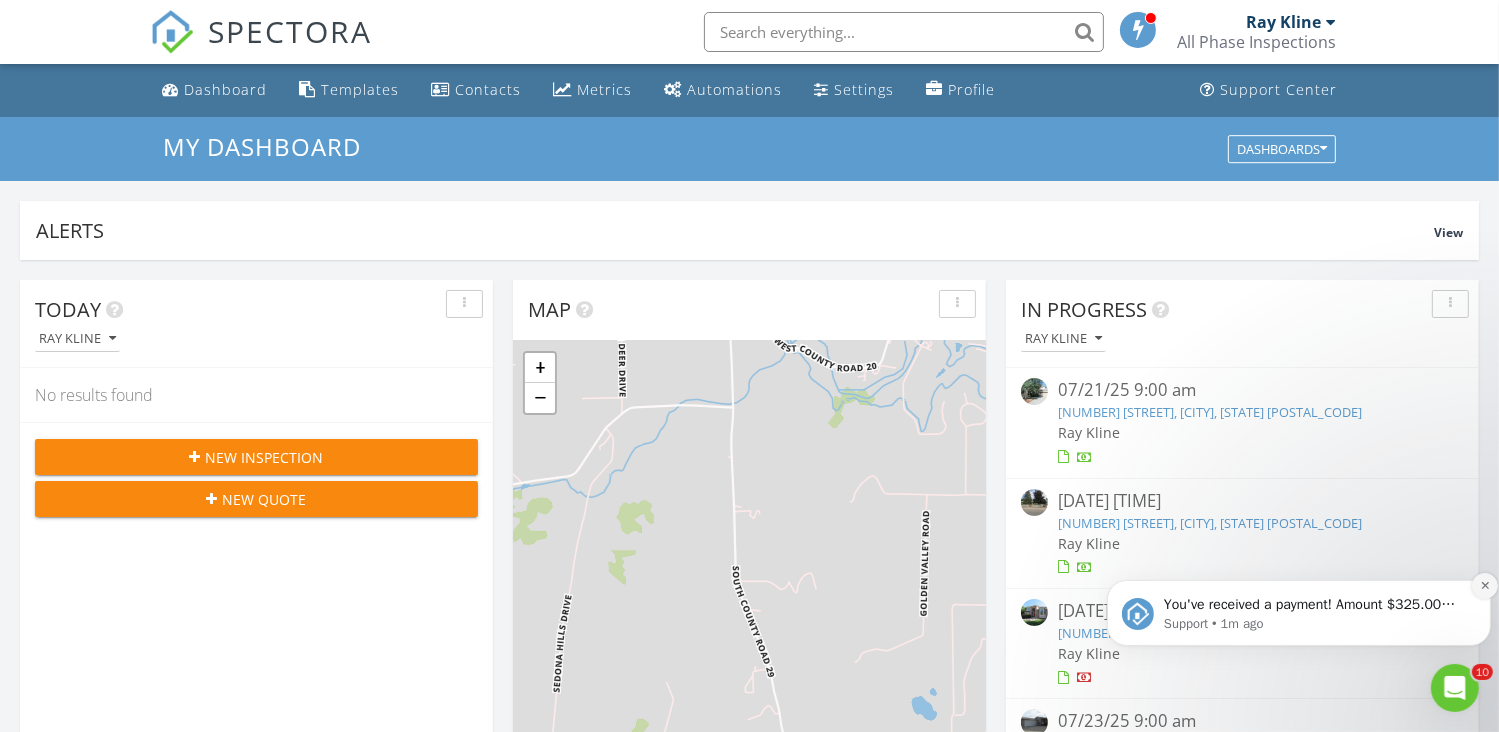 click 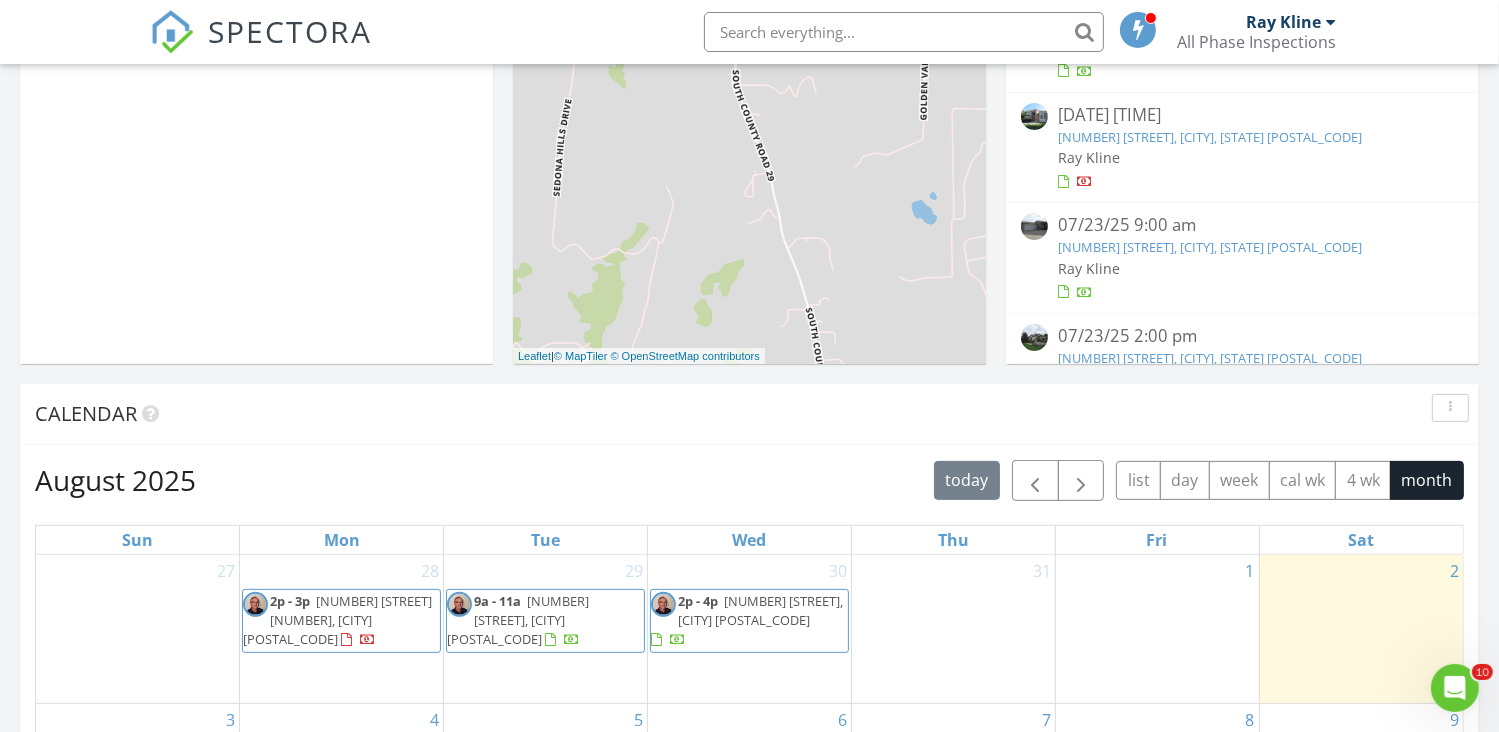 scroll, scrollTop: 700, scrollLeft: 0, axis: vertical 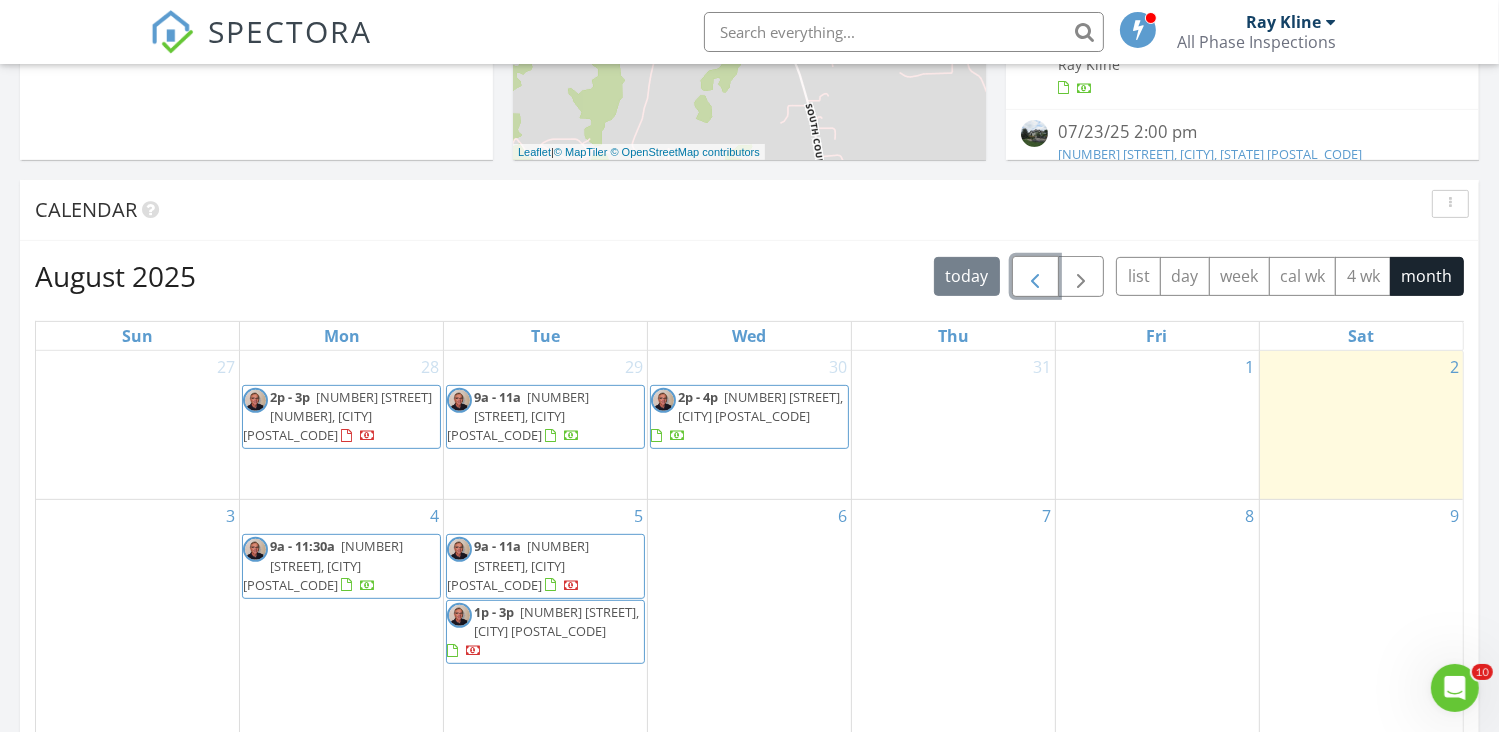 click at bounding box center [1035, 277] 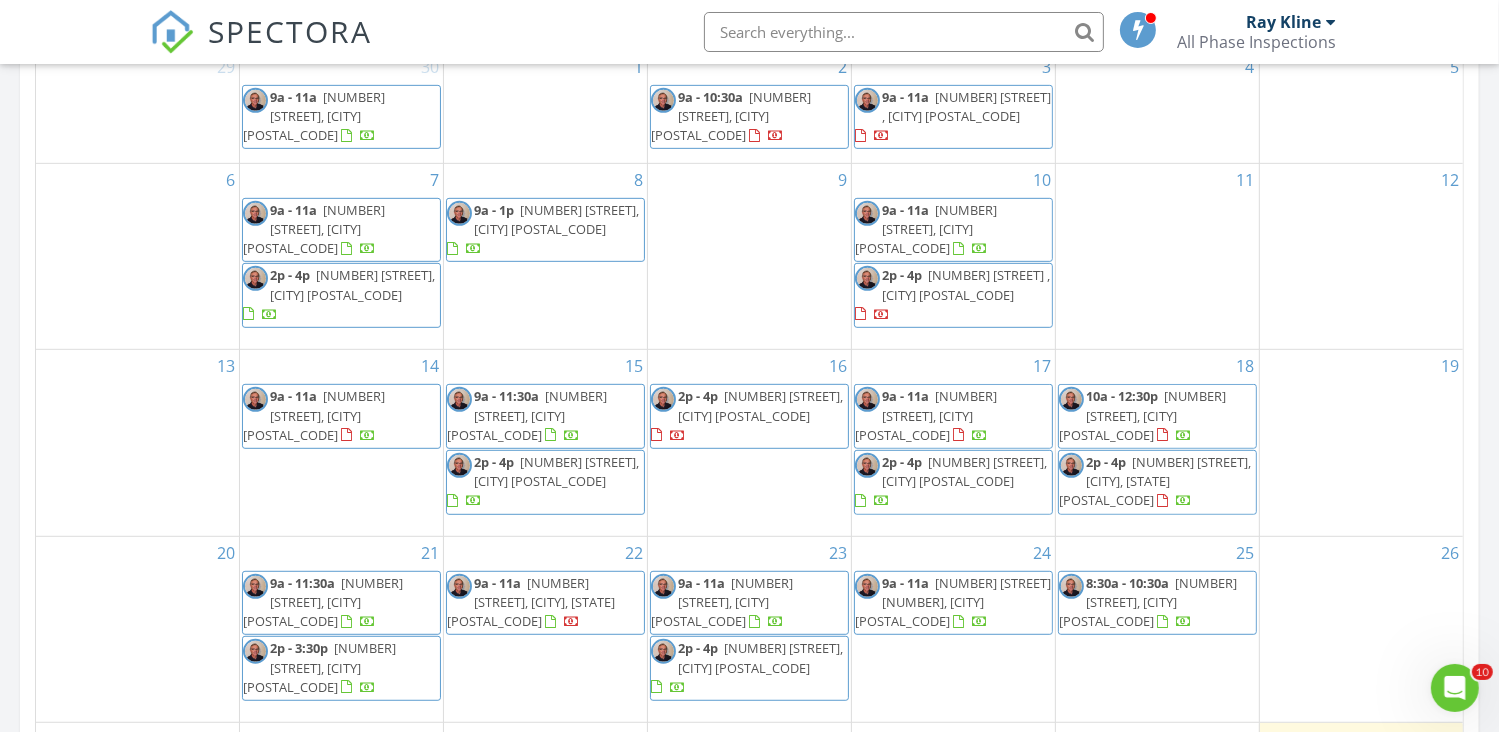 scroll, scrollTop: 1100, scrollLeft: 0, axis: vertical 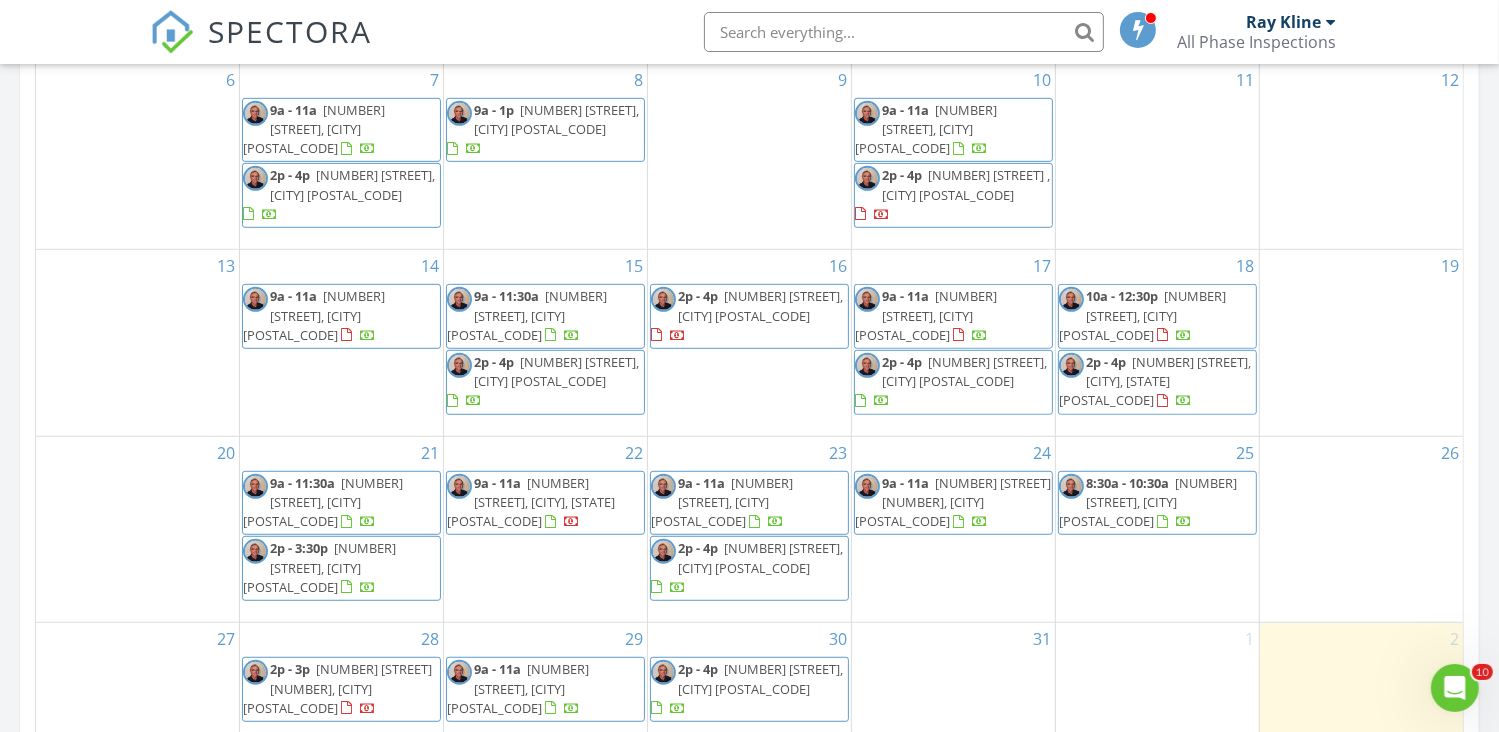 click on "2758 Silver Fox Rd, Fort Collins 80526" at bounding box center (531, 502) 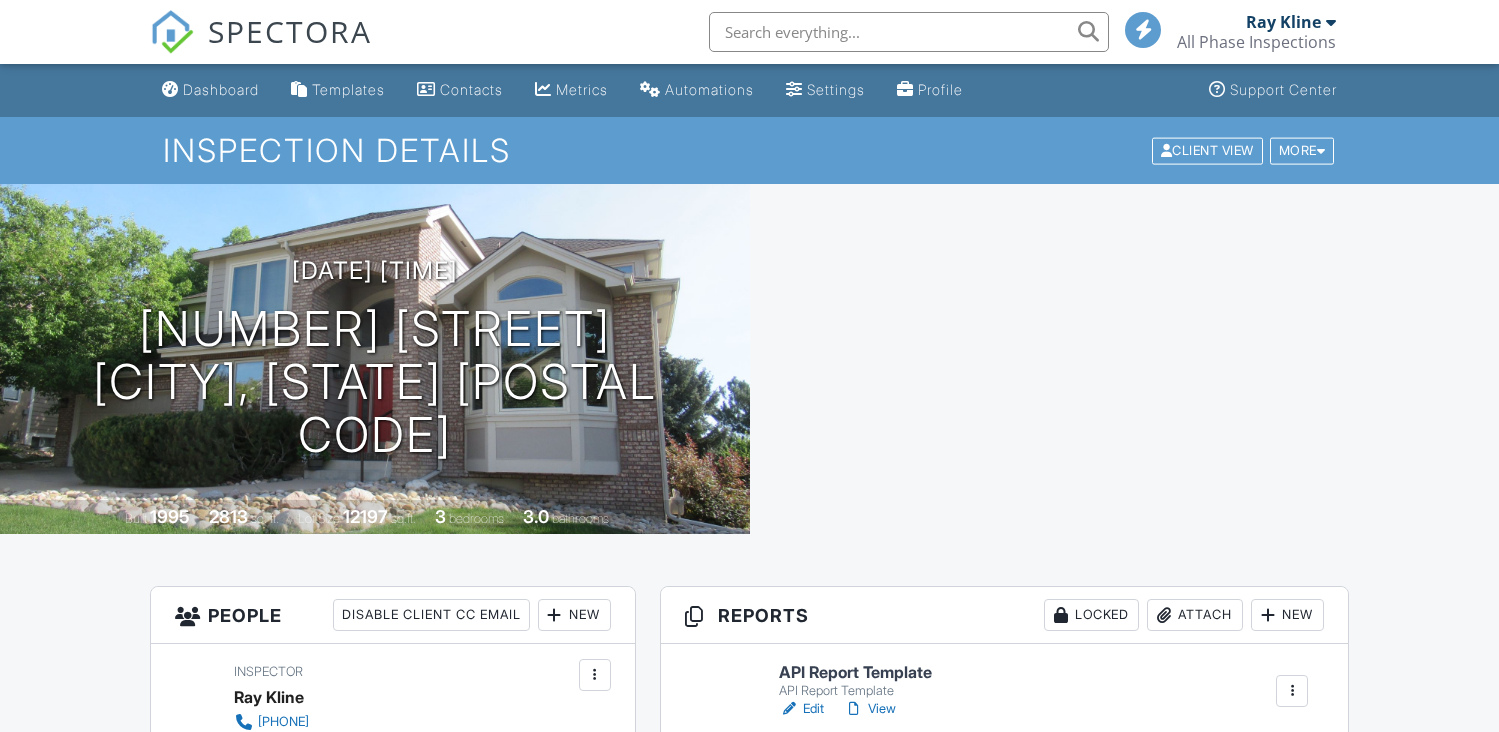 scroll, scrollTop: 0, scrollLeft: 0, axis: both 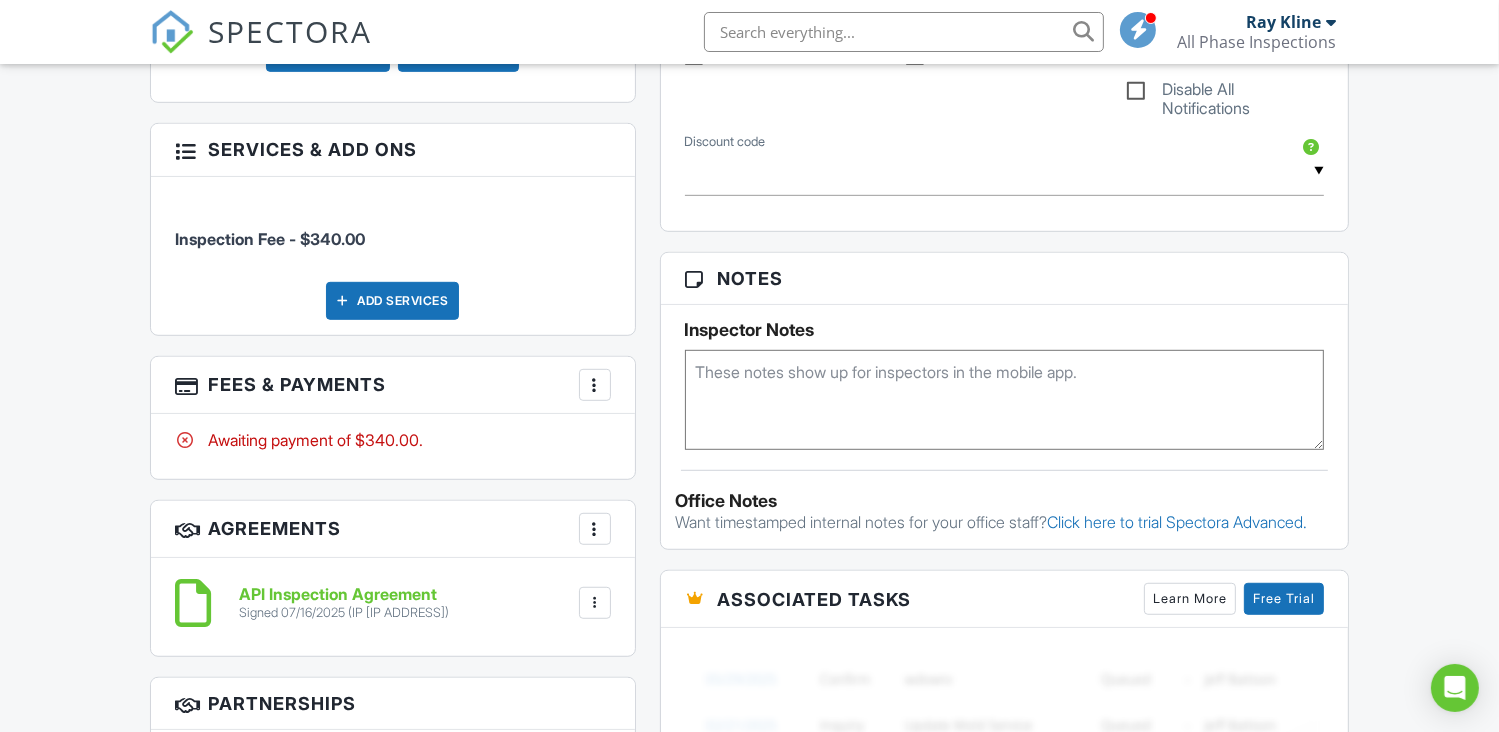 click at bounding box center [595, 385] 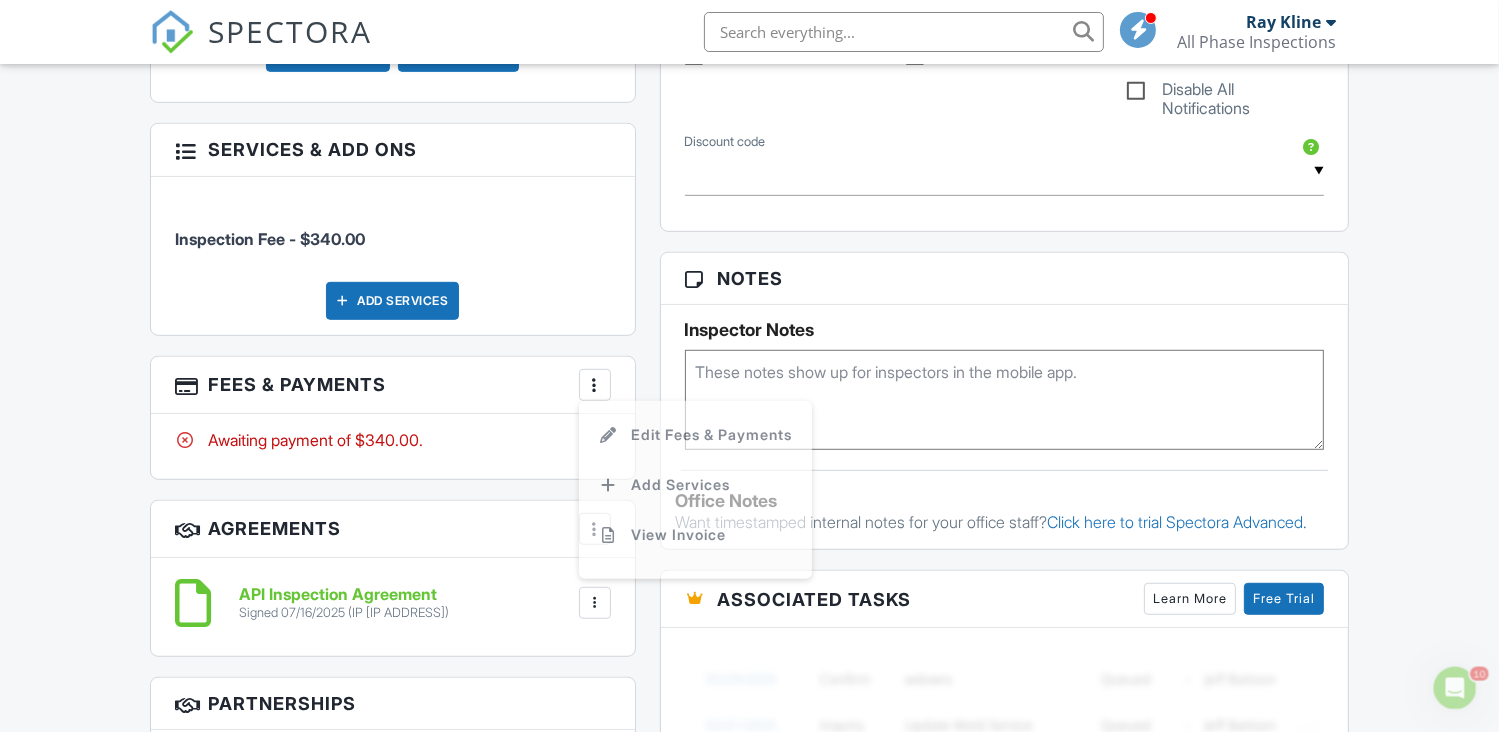 scroll, scrollTop: 0, scrollLeft: 0, axis: both 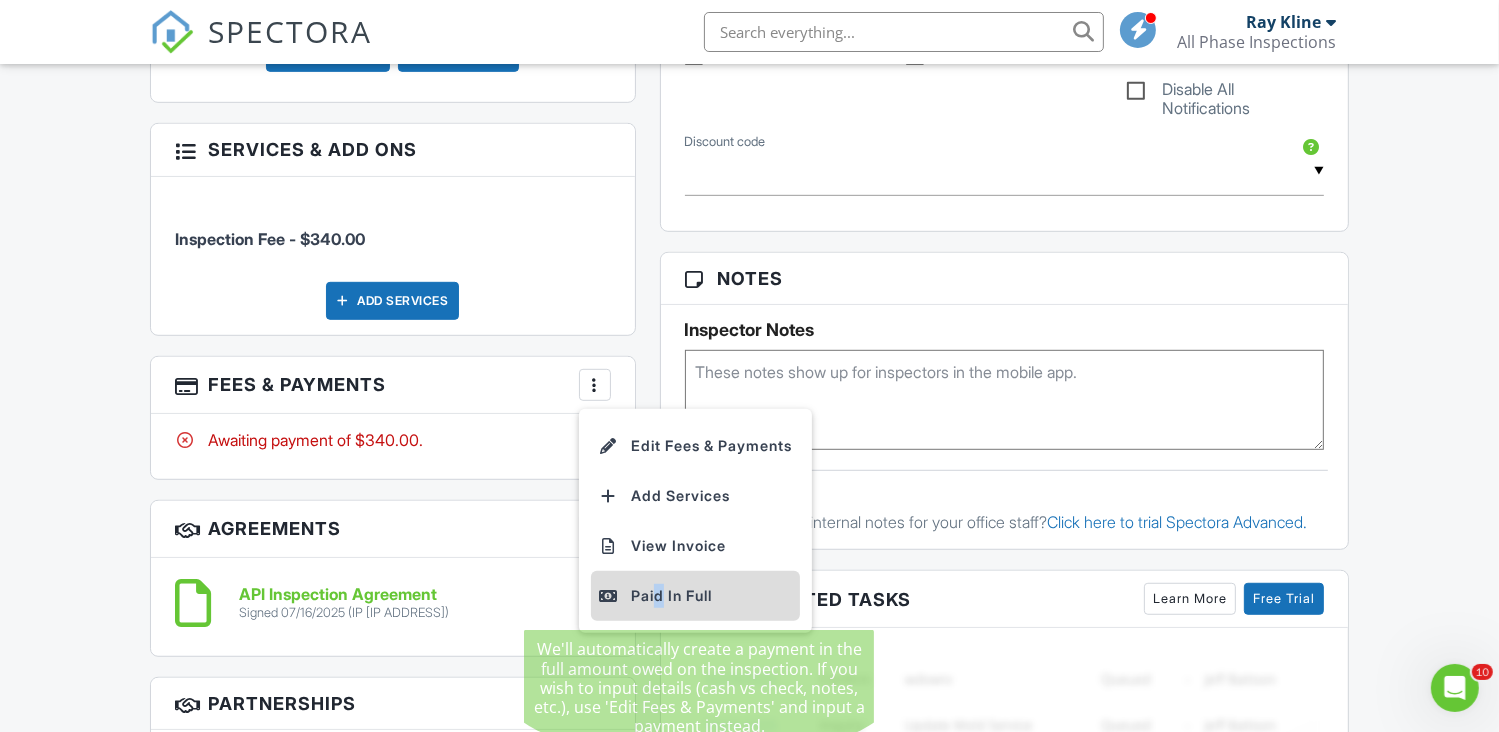 click on "Paid In Full" at bounding box center [695, 596] 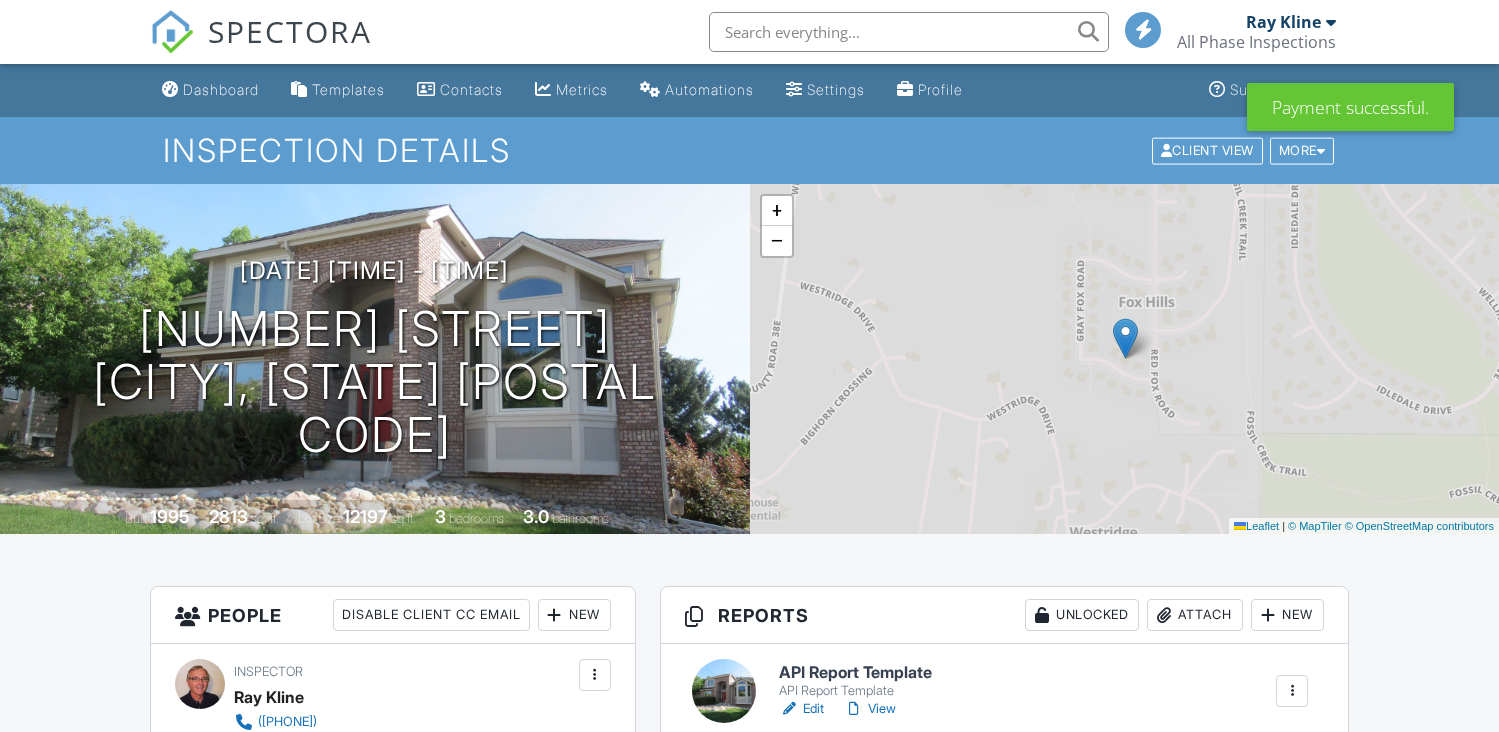 scroll, scrollTop: 0, scrollLeft: 0, axis: both 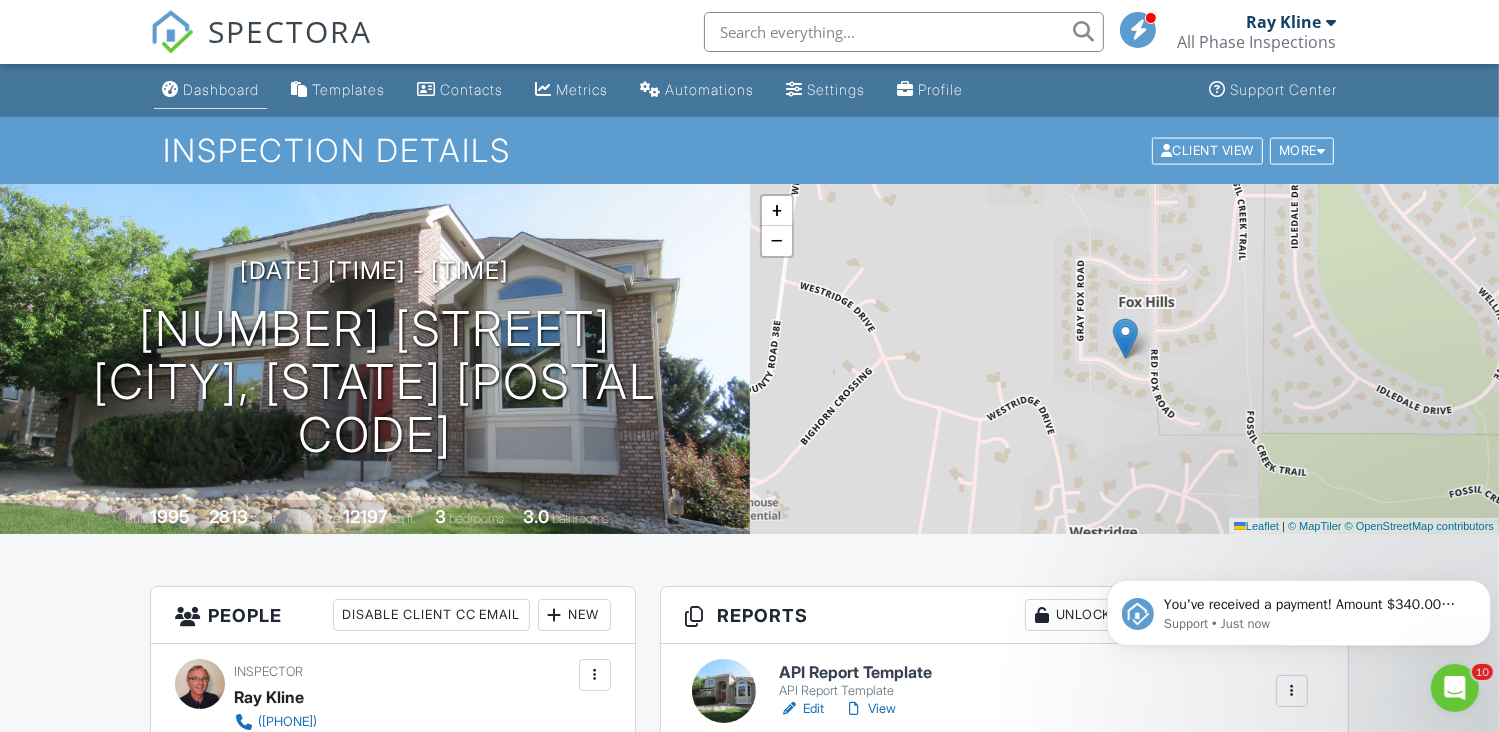 click on "Dashboard" at bounding box center [221, 89] 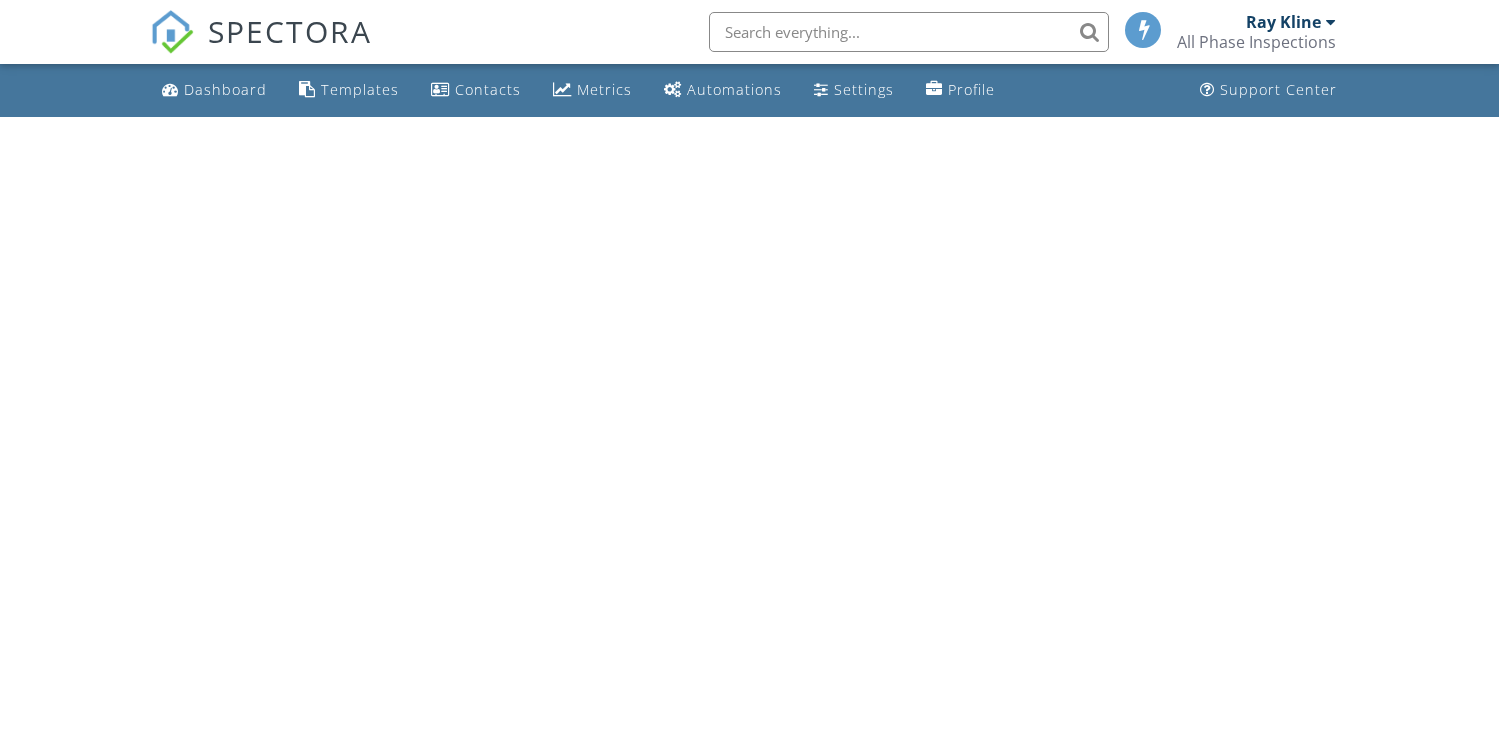 scroll, scrollTop: 0, scrollLeft: 0, axis: both 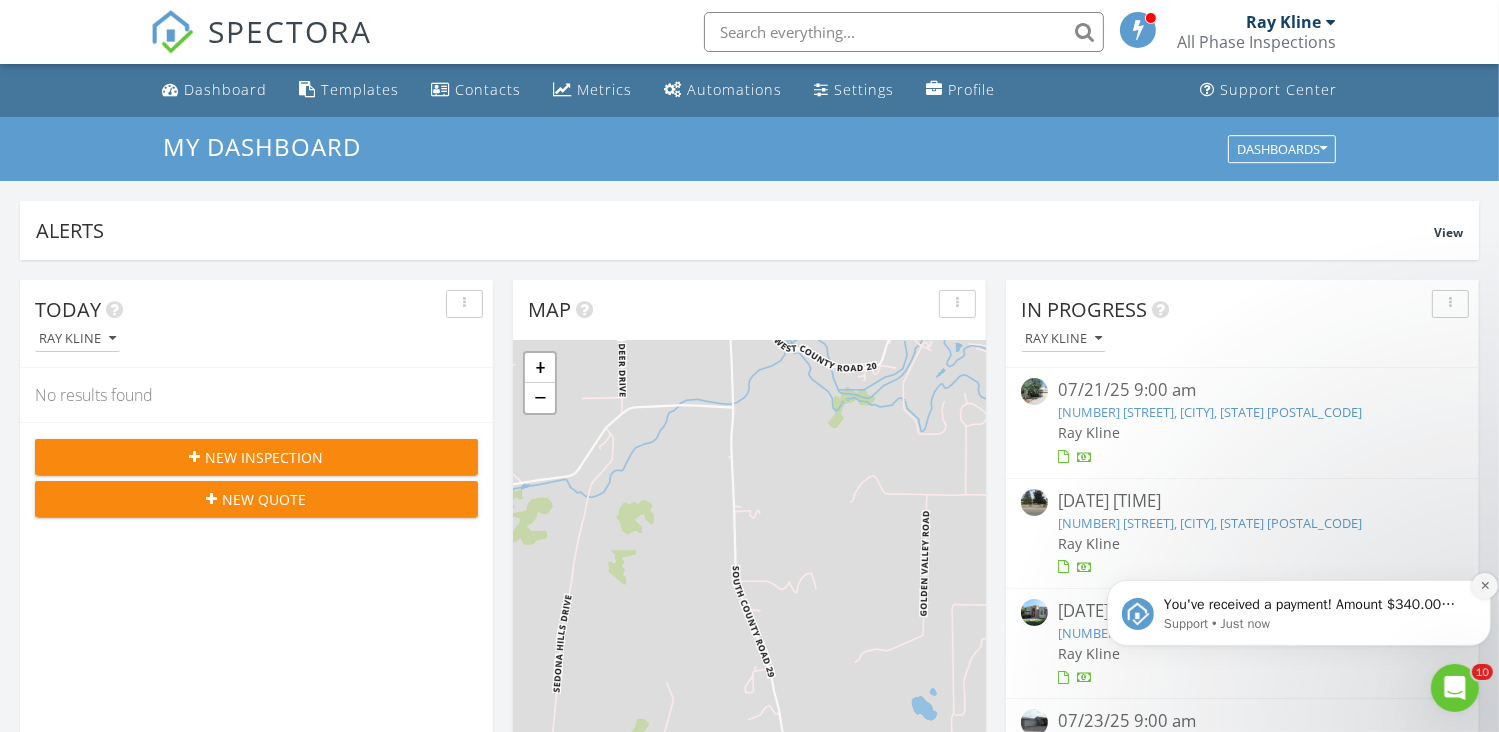 click 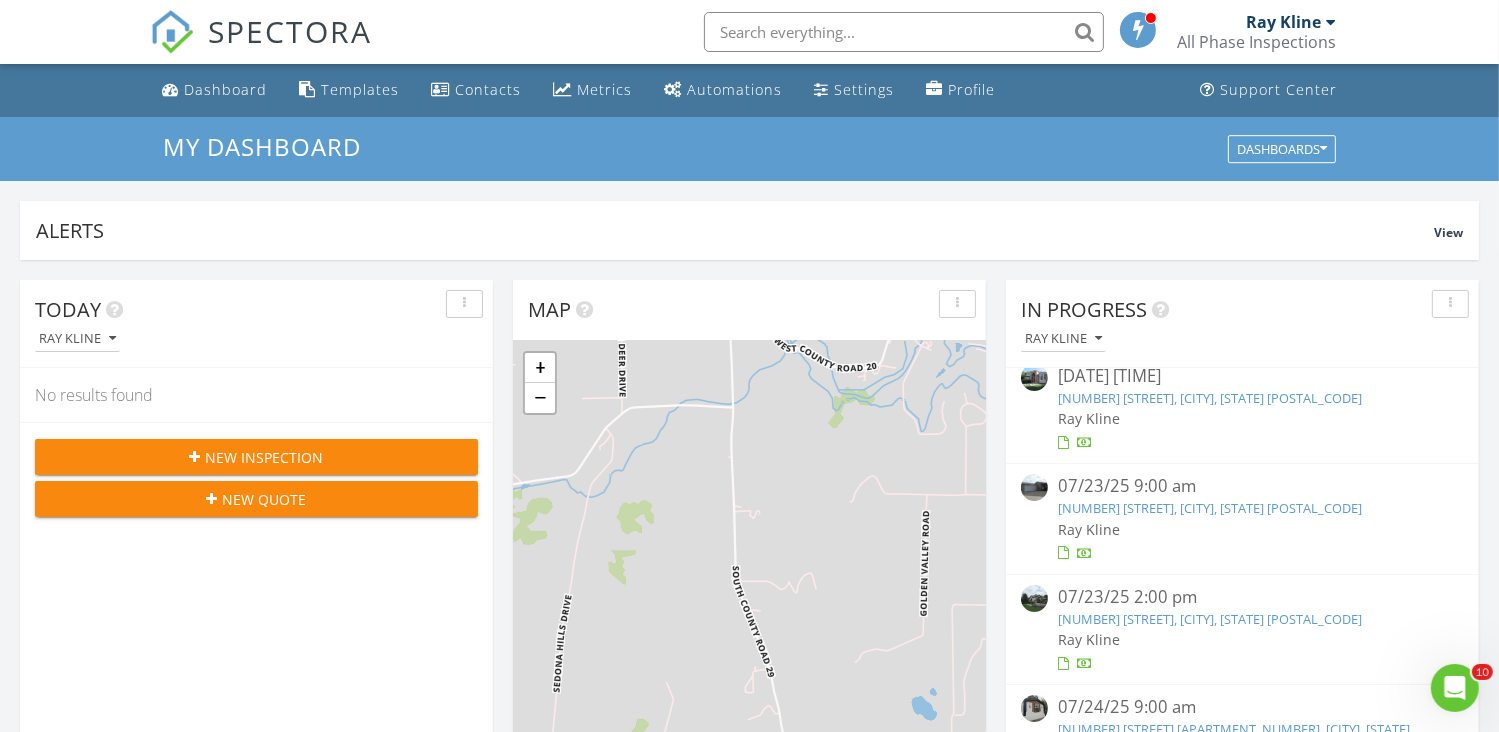 scroll, scrollTop: 300, scrollLeft: 0, axis: vertical 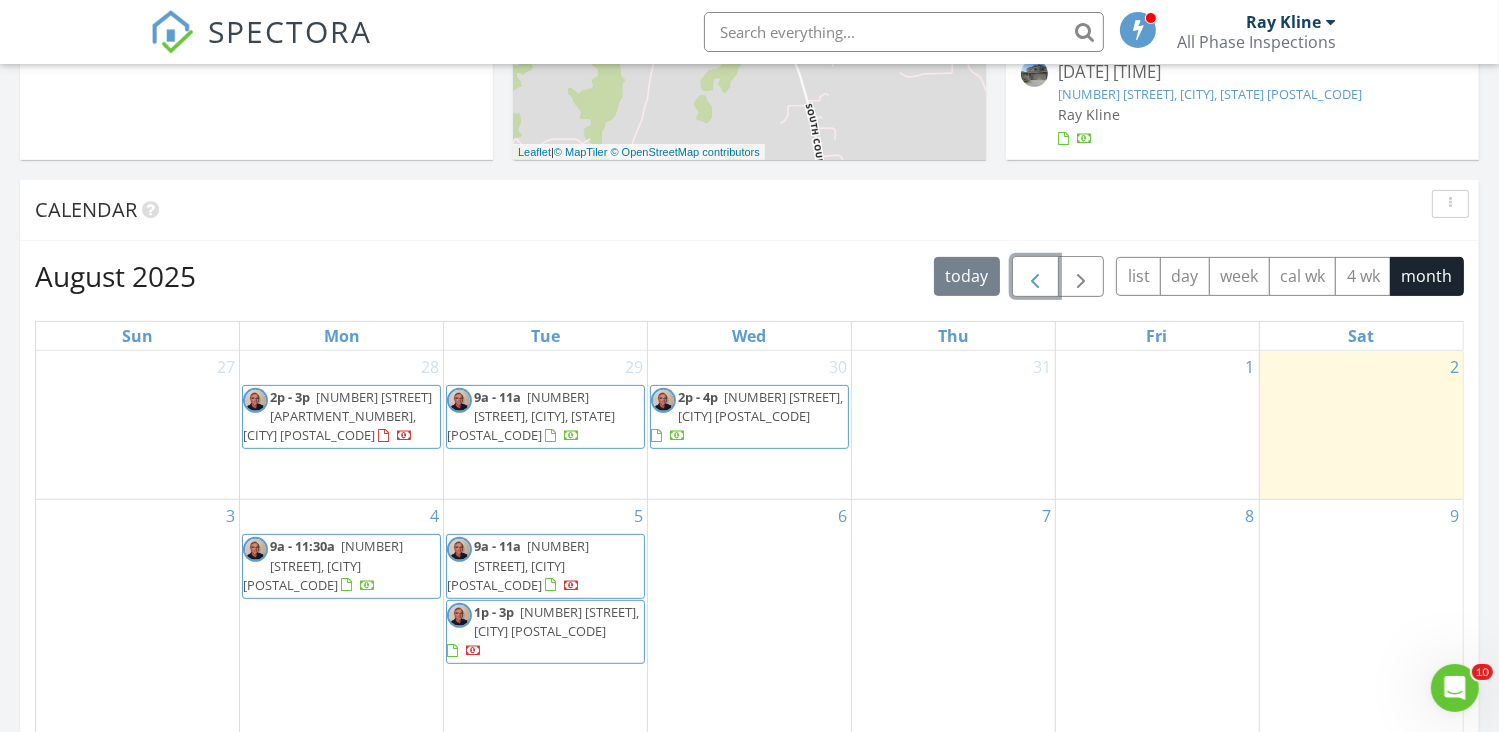 click at bounding box center [1035, 277] 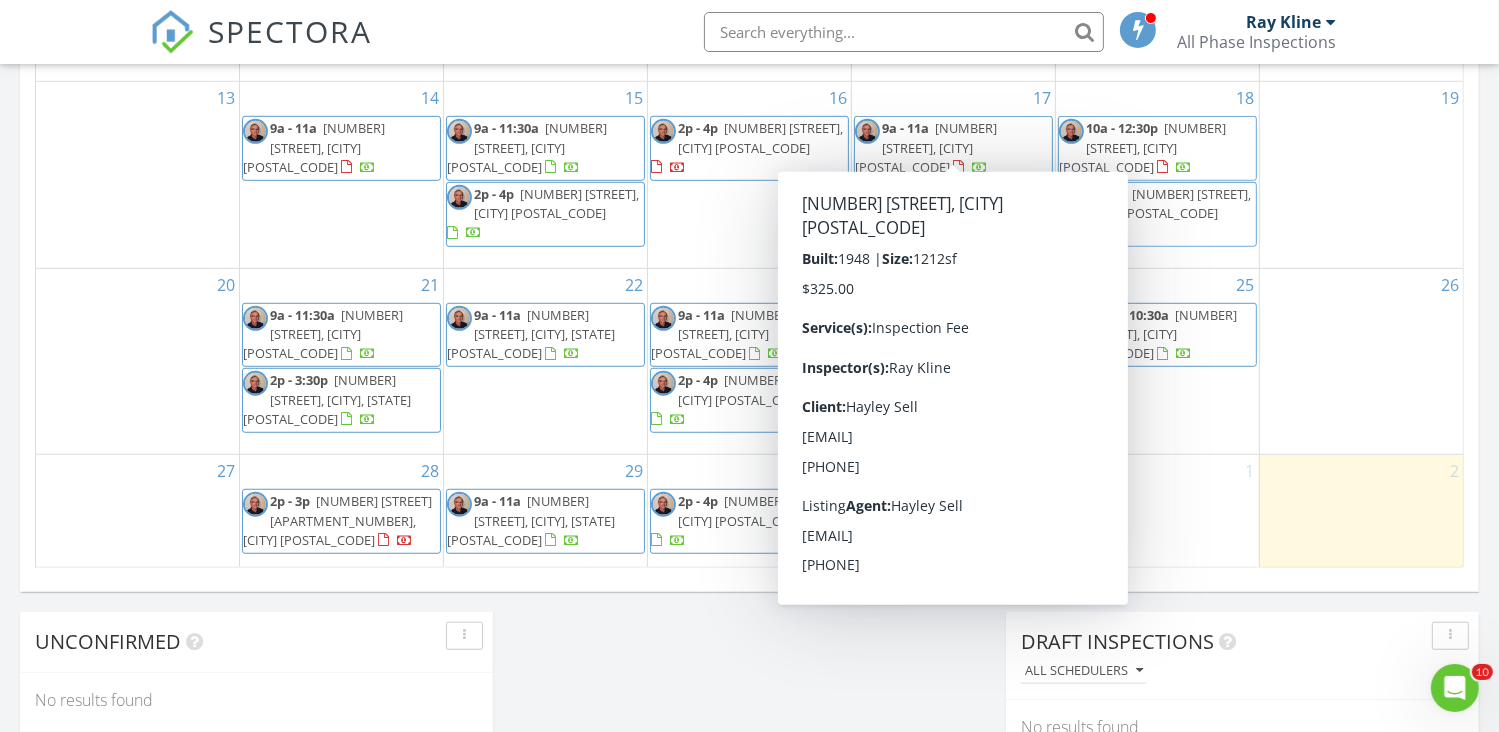 scroll, scrollTop: 1300, scrollLeft: 0, axis: vertical 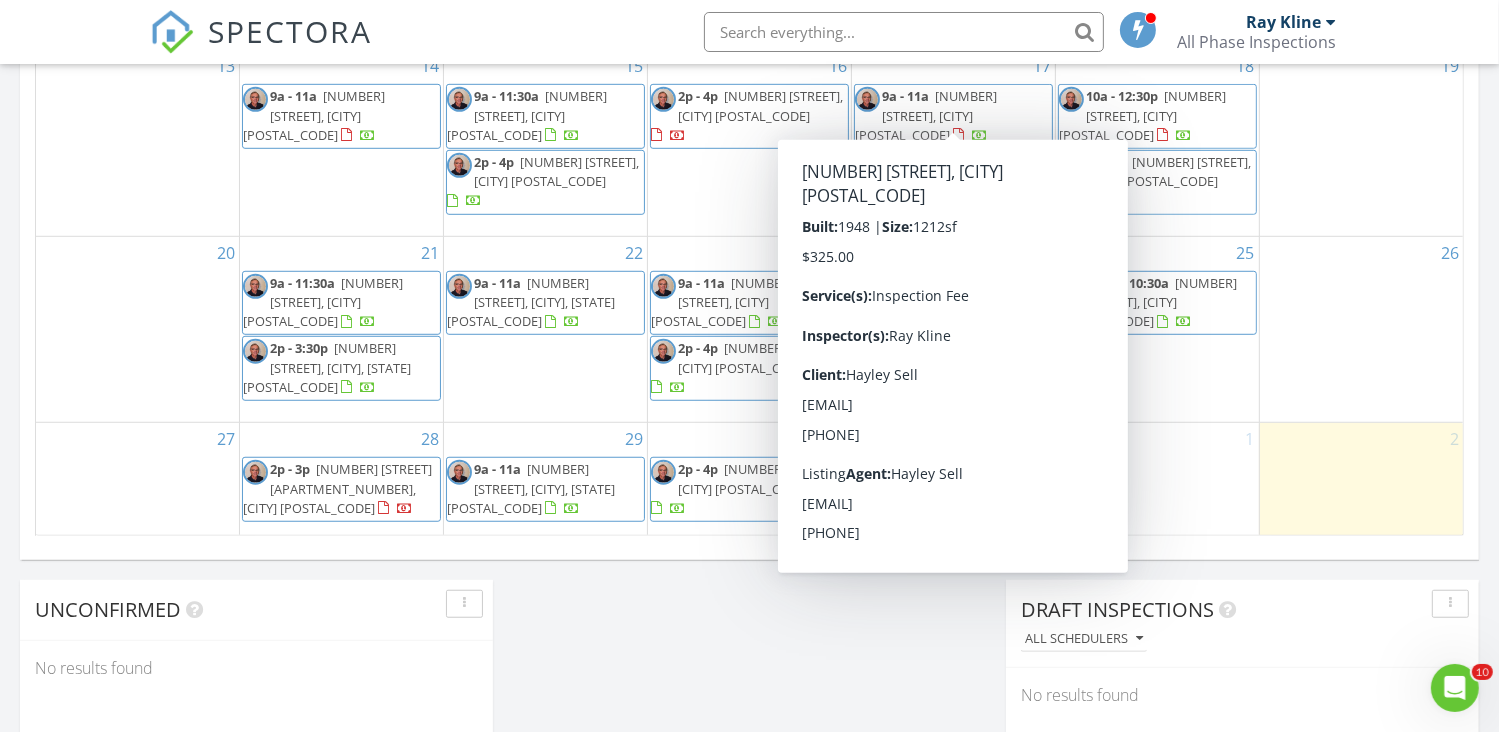 click on "1" at bounding box center [1157, 479] 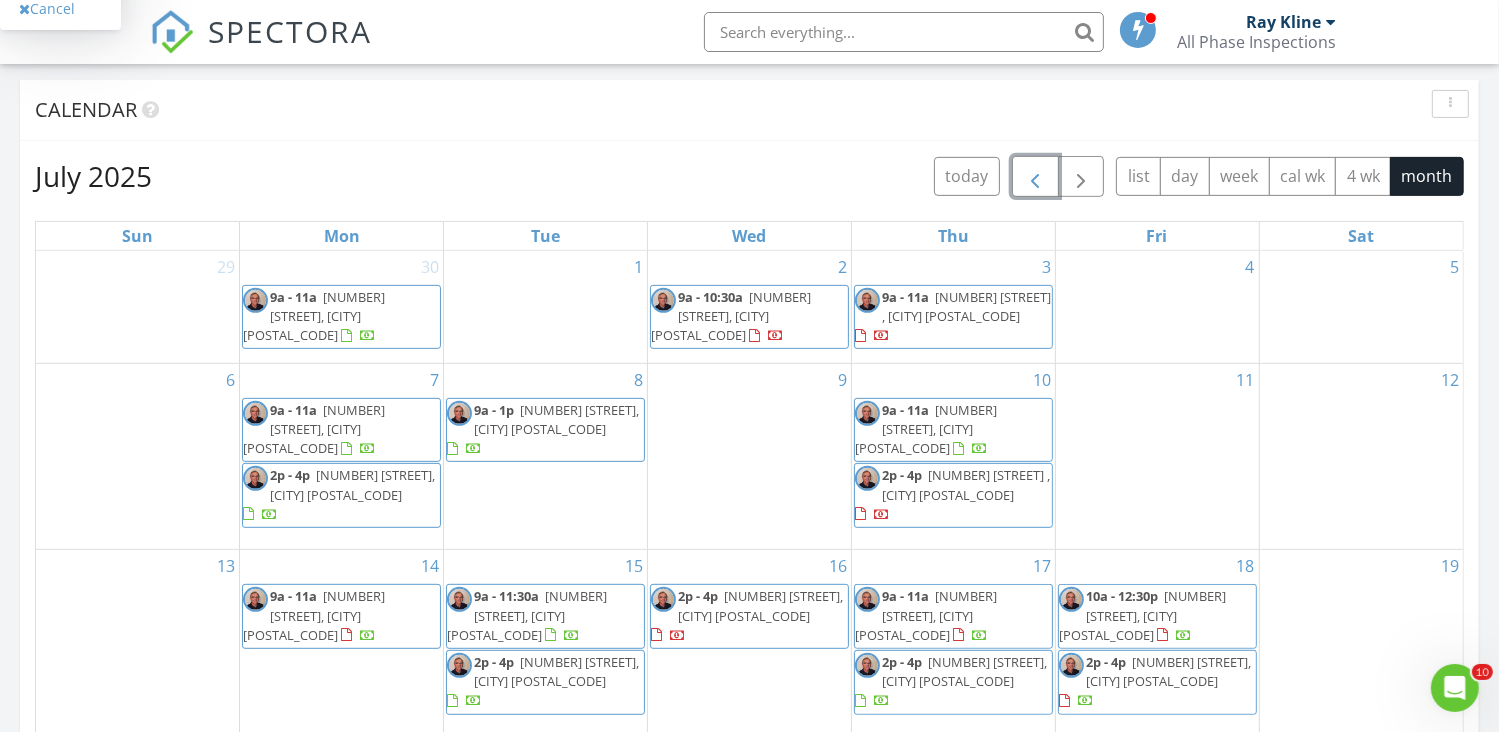 scroll, scrollTop: 600, scrollLeft: 0, axis: vertical 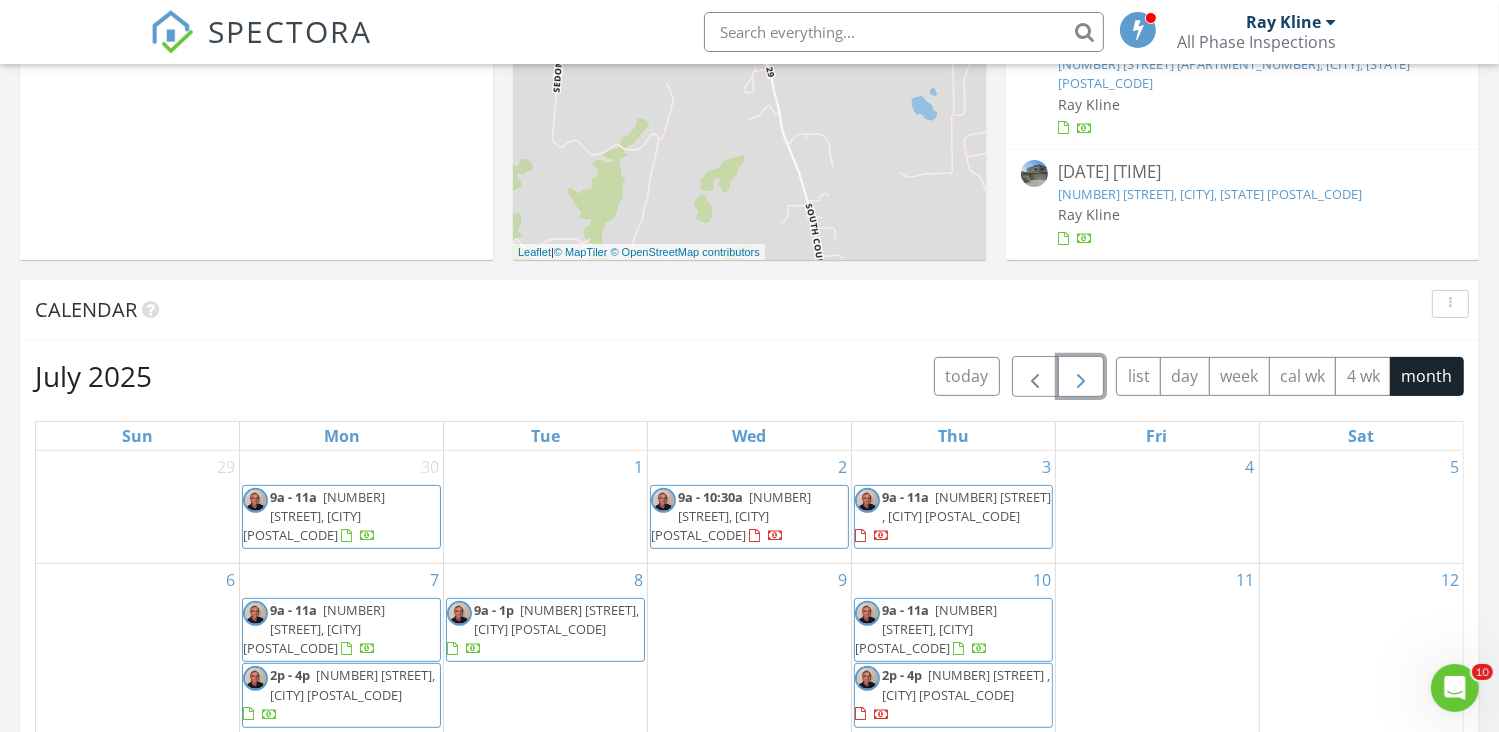click at bounding box center (1081, 377) 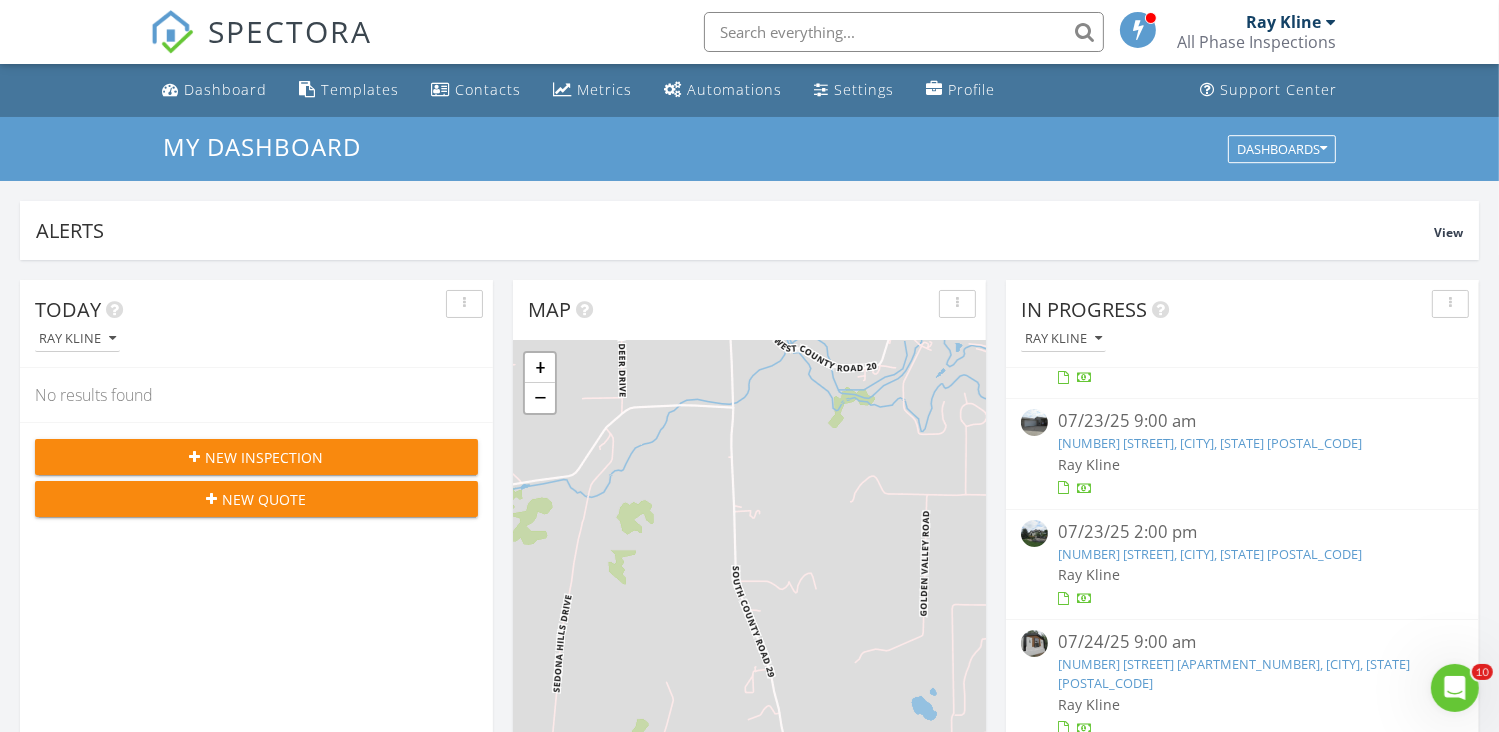scroll, scrollTop: 0, scrollLeft: 0, axis: both 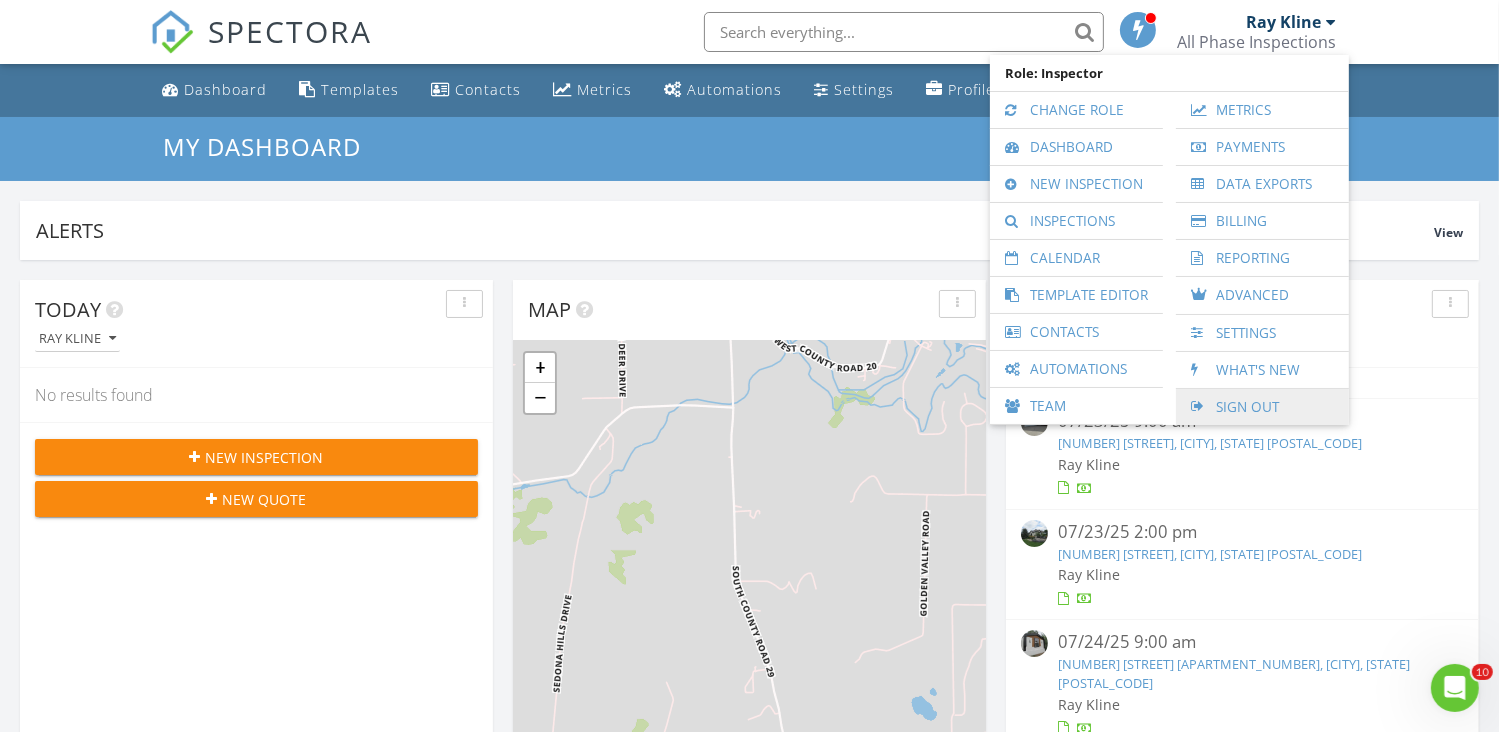 click on "Sign Out" at bounding box center (1262, 407) 